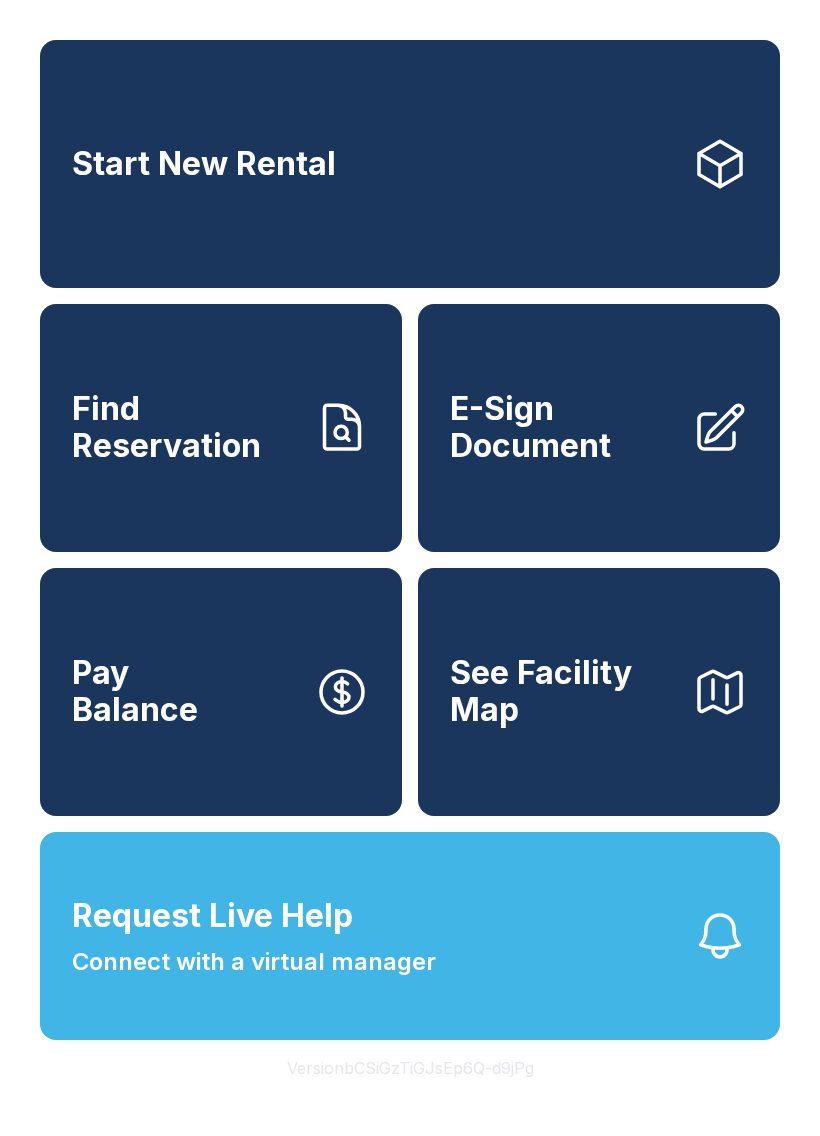 scroll, scrollTop: 0, scrollLeft: 0, axis: both 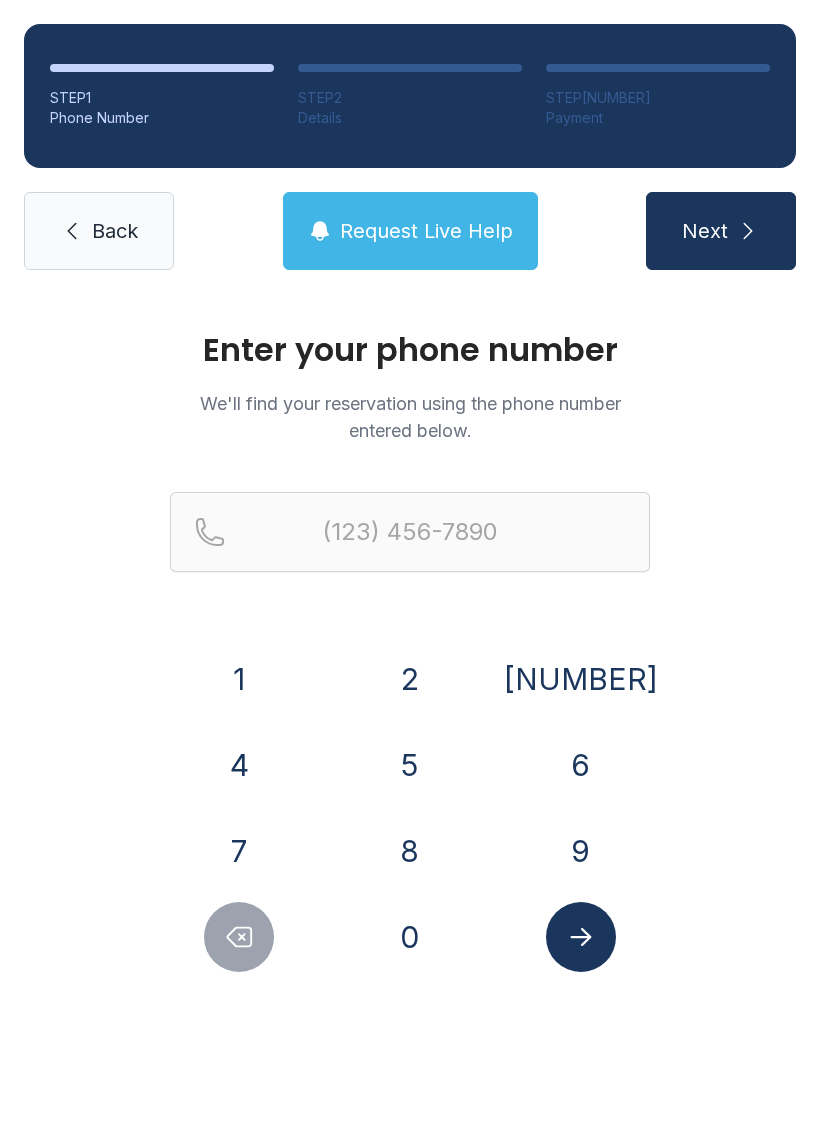 click on "6" at bounding box center (239, 679) 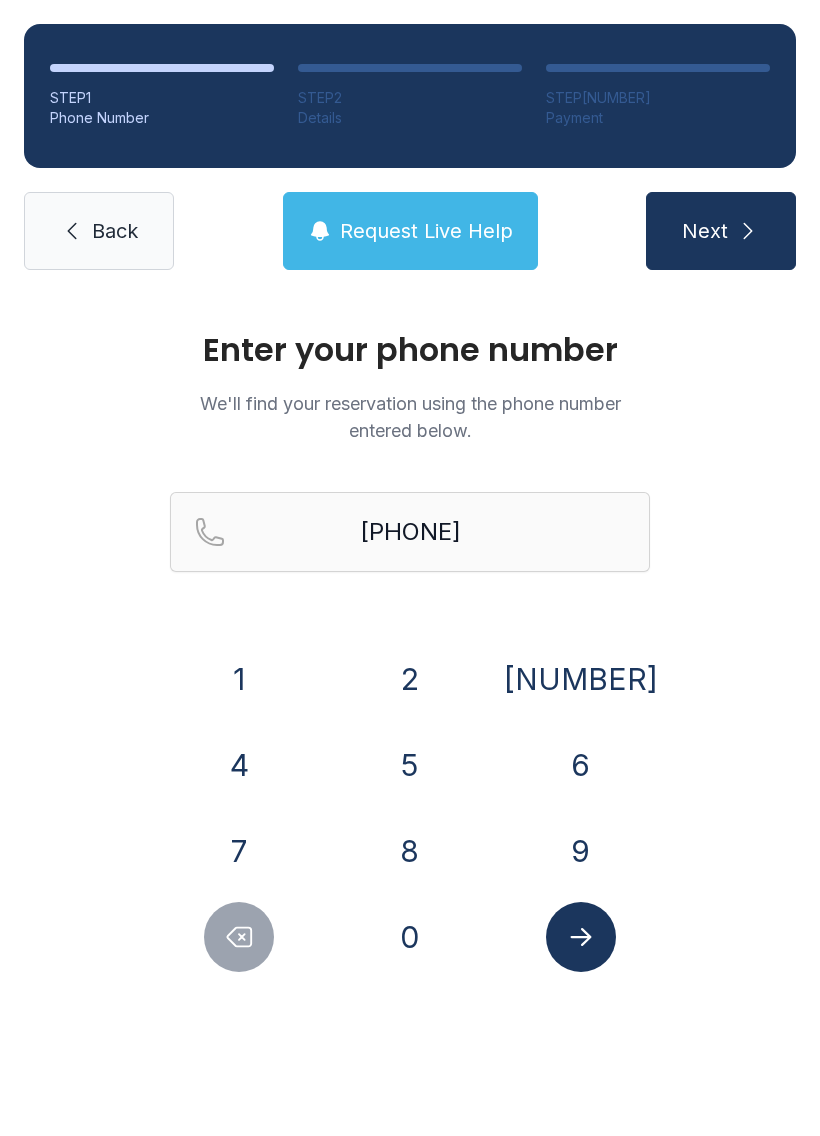 click on "7" at bounding box center (239, 679) 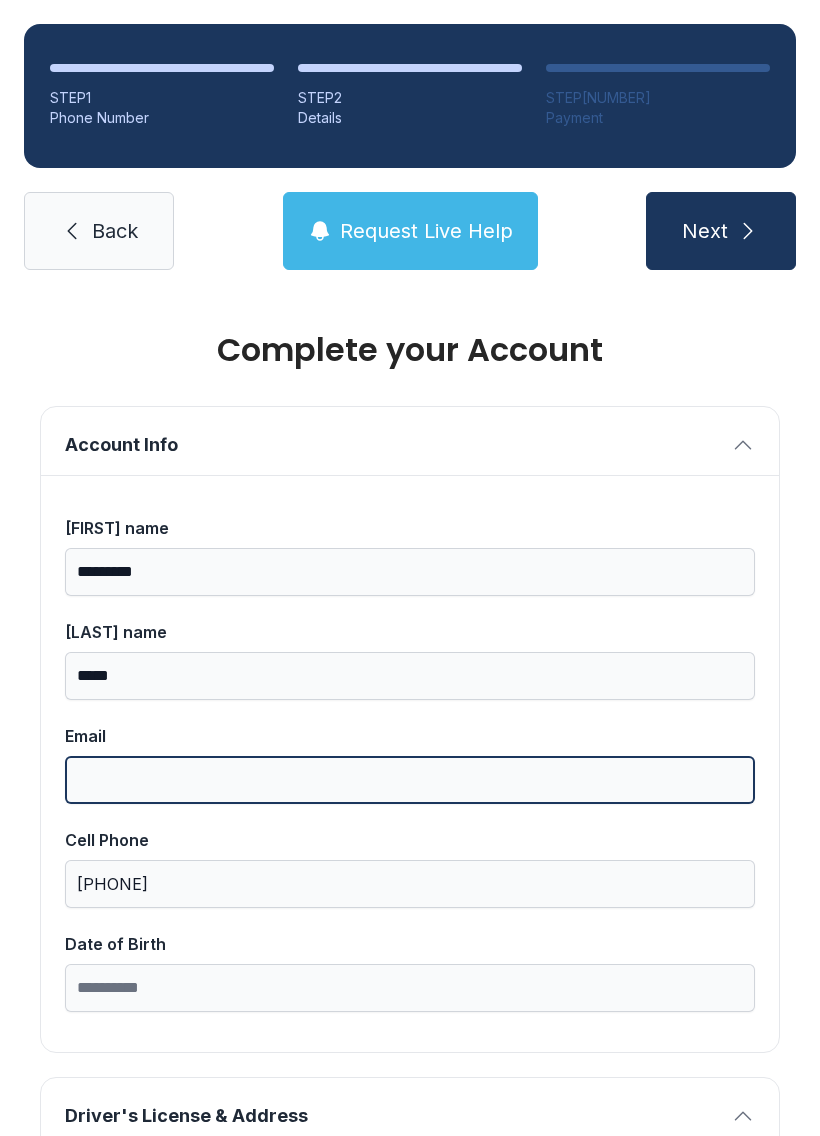click on "Email" at bounding box center [410, 780] 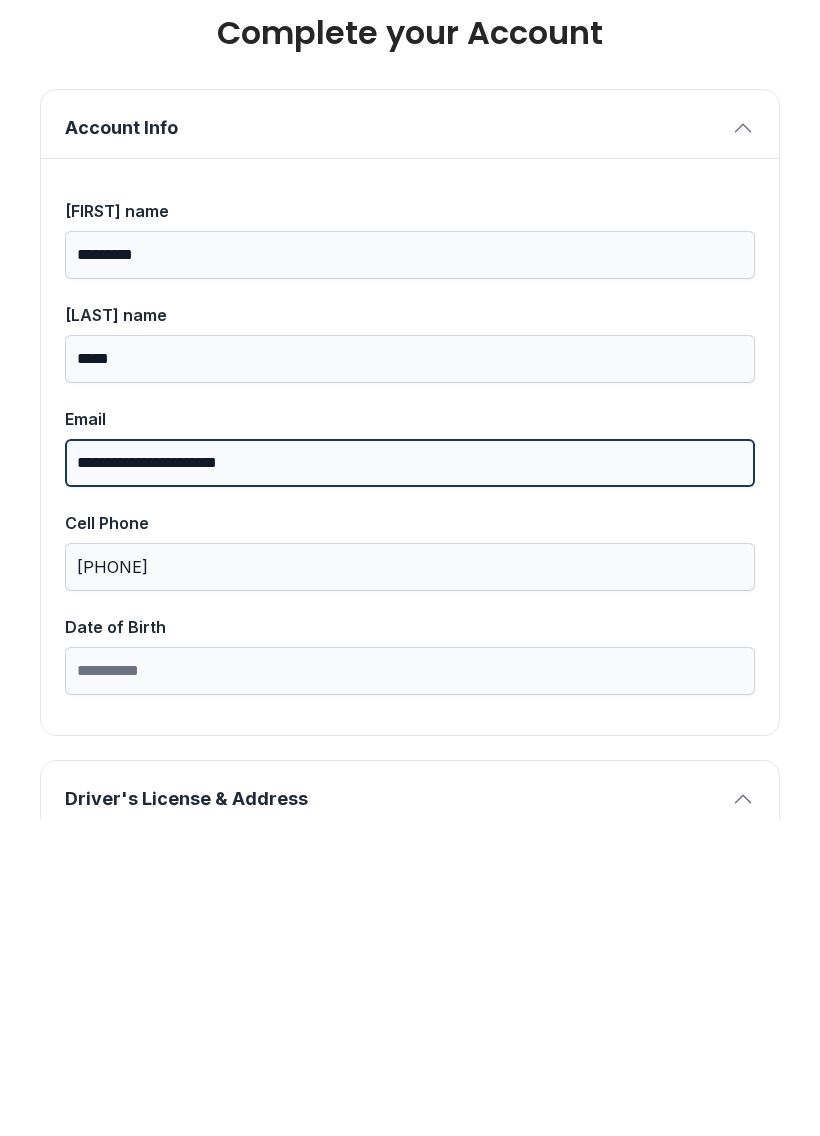 type on "**********" 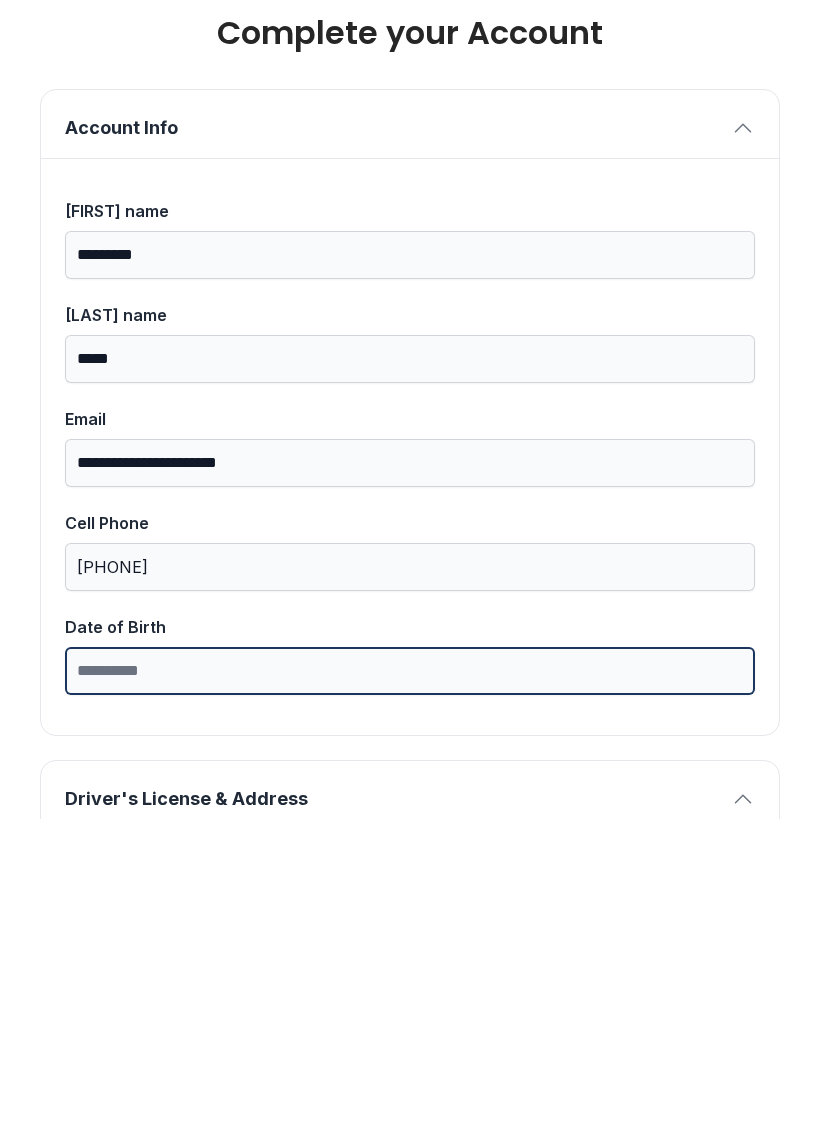click on "Date of Birth" at bounding box center (410, 988) 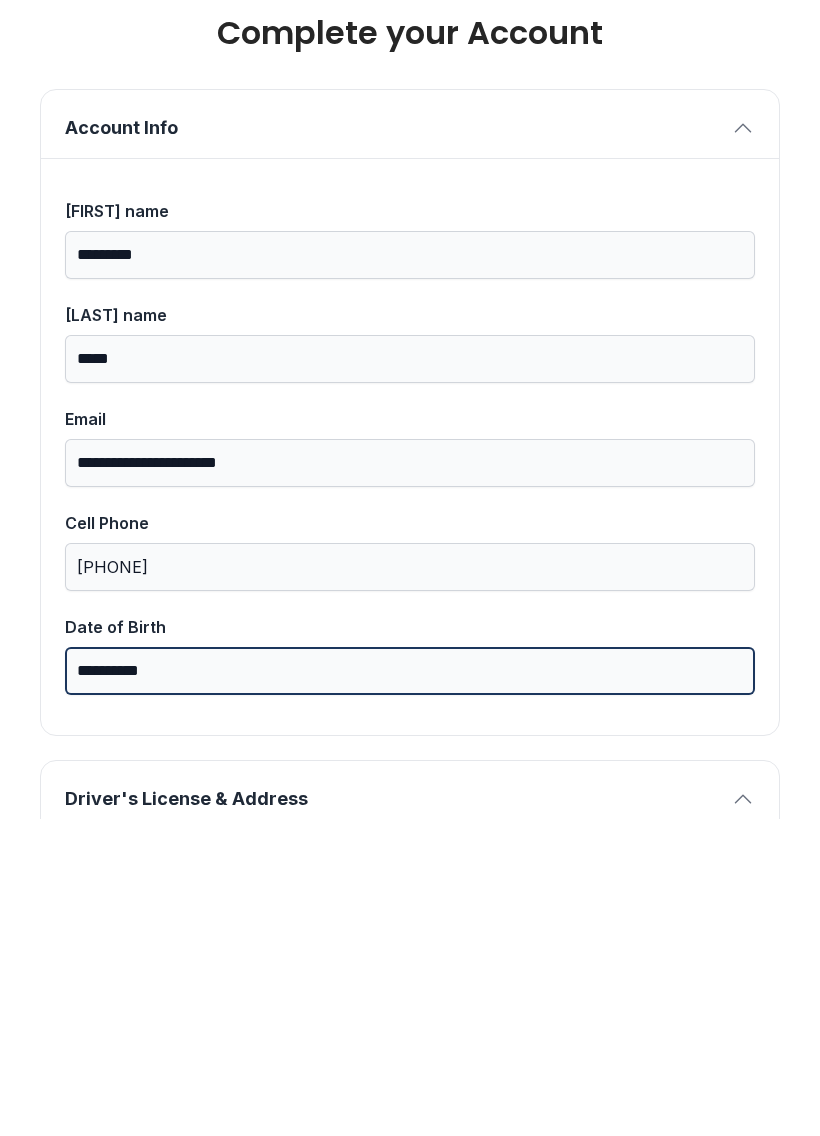 type on "**********" 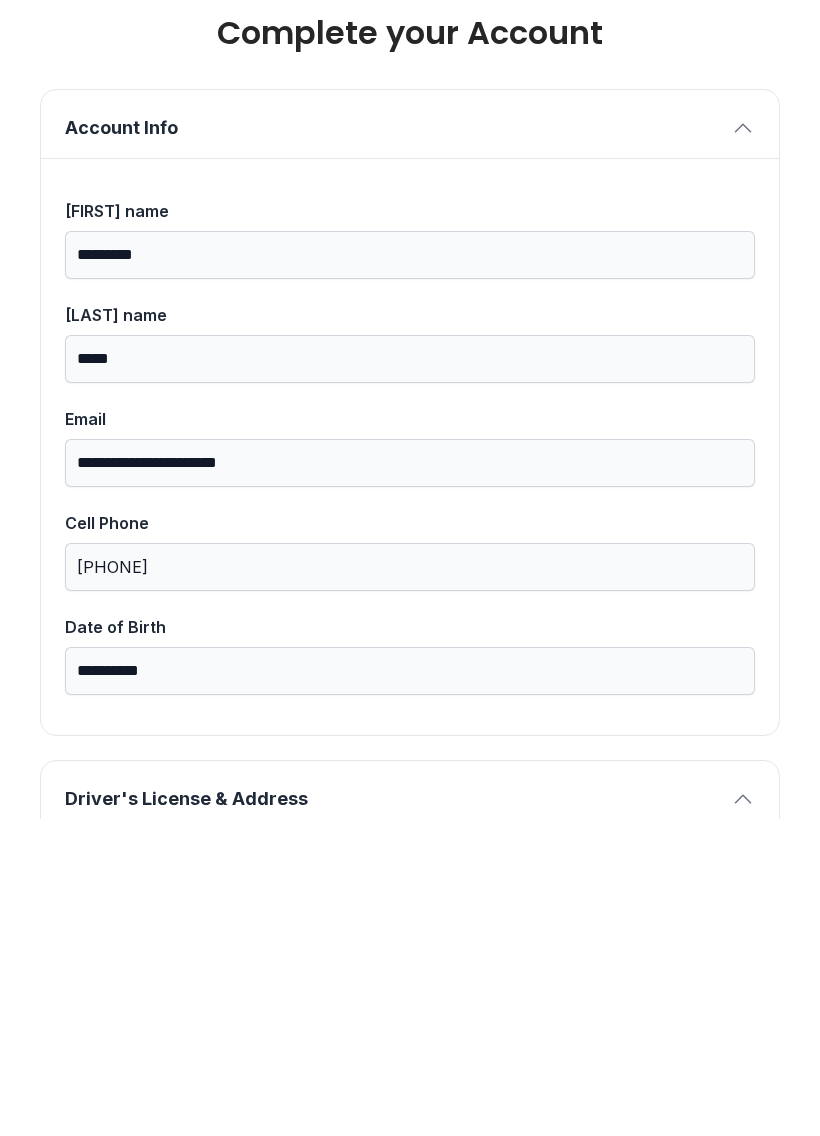 type on "*" 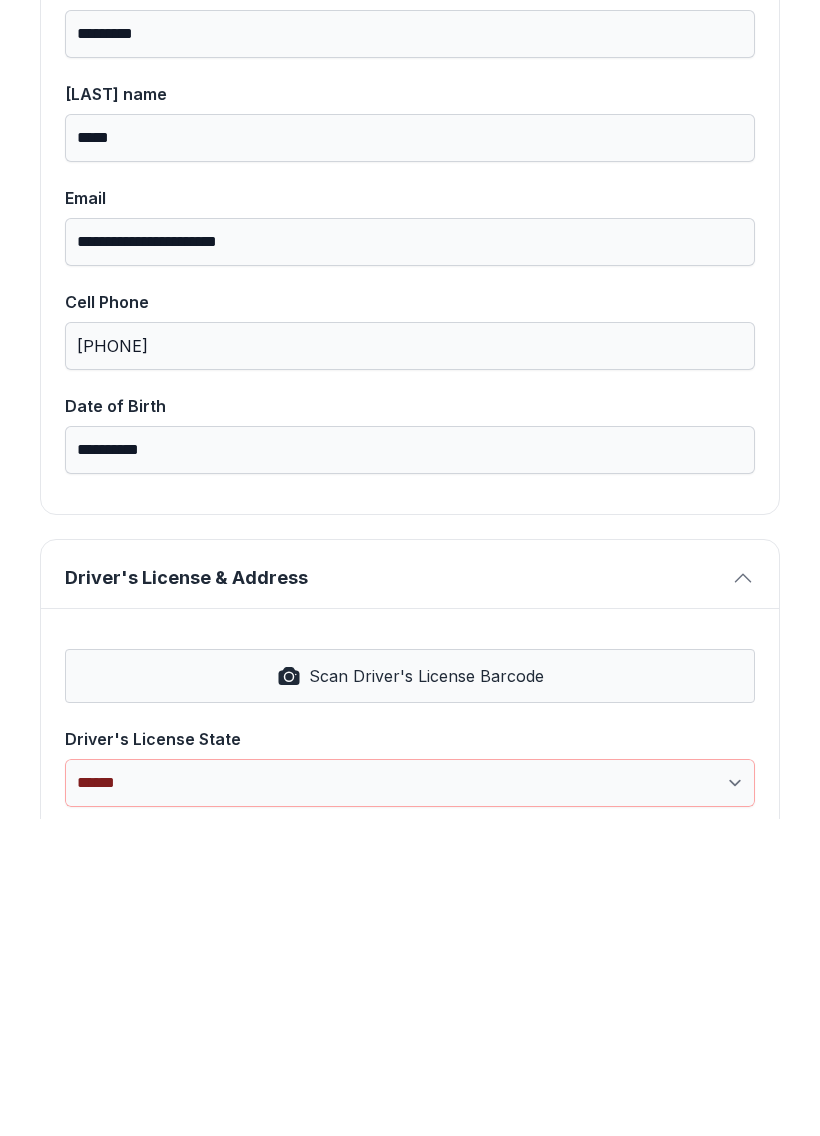 scroll, scrollTop: 227, scrollLeft: 0, axis: vertical 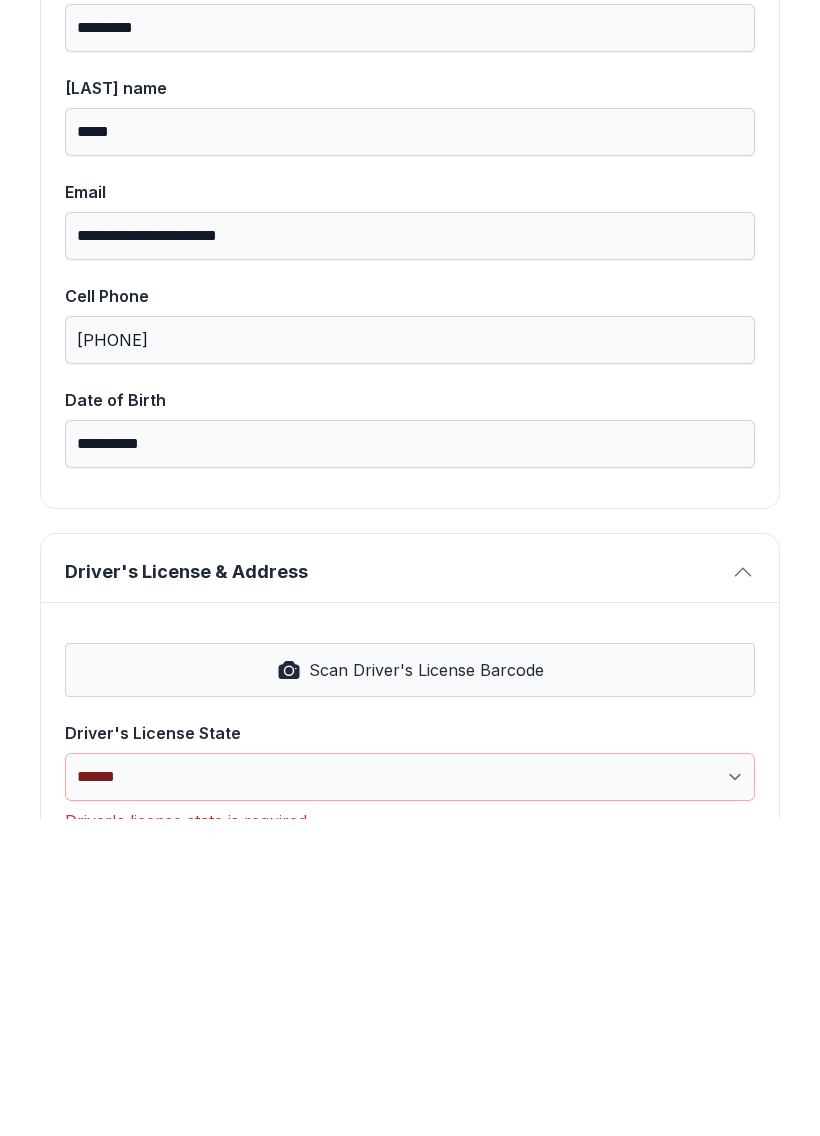 click on "Scan Driver's License Barcode" at bounding box center (410, 987) 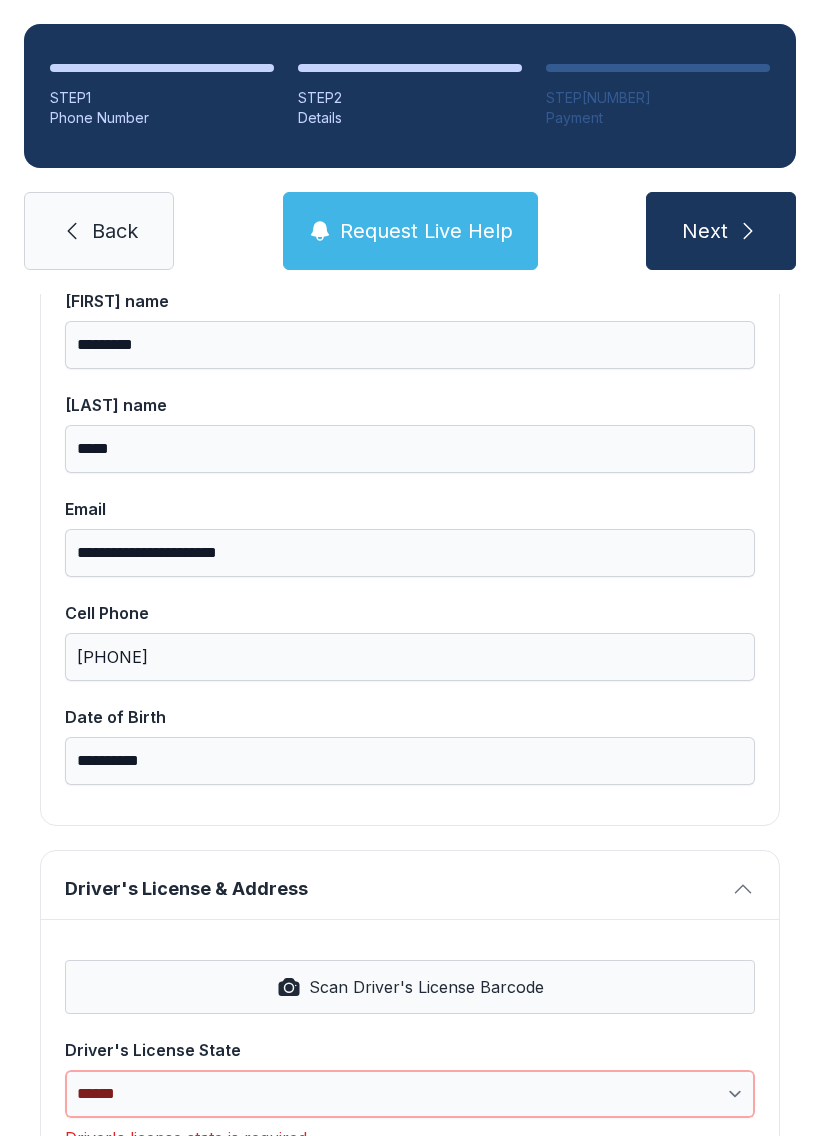 click on "**********" at bounding box center [410, 1094] 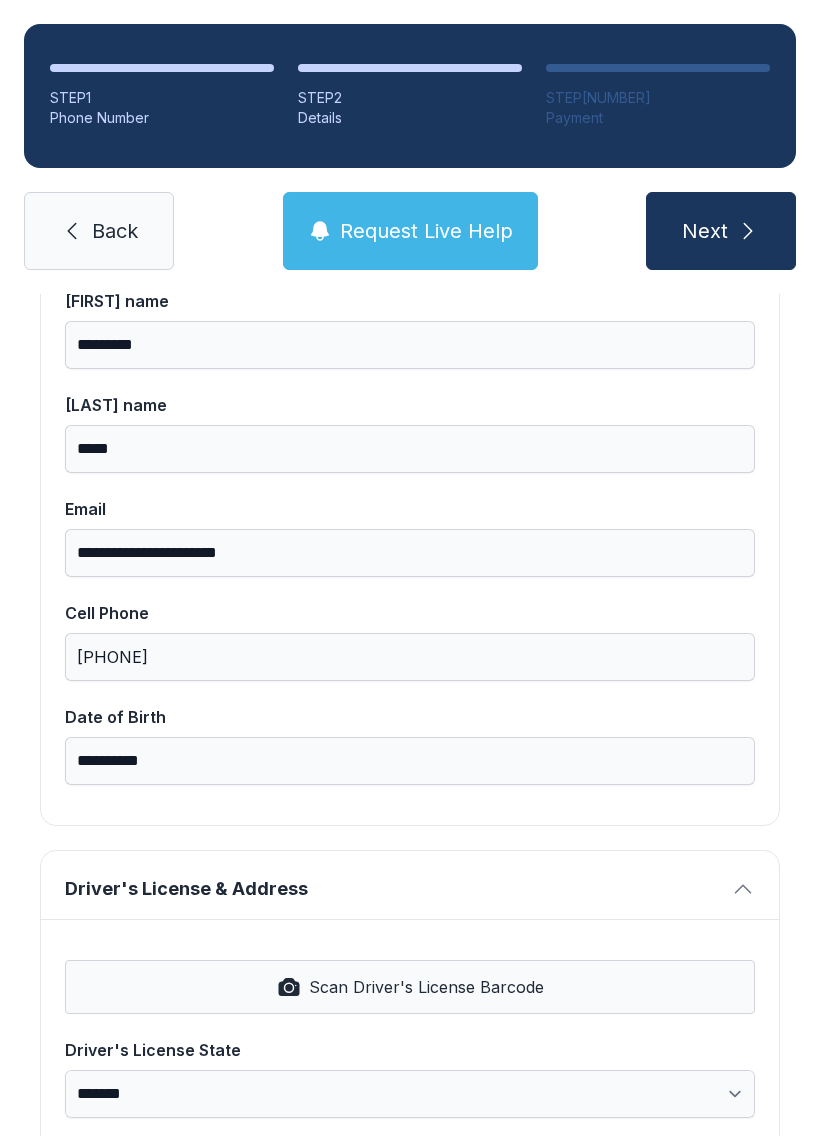 click on "Scan Driver's License Barcode" at bounding box center (410, 987) 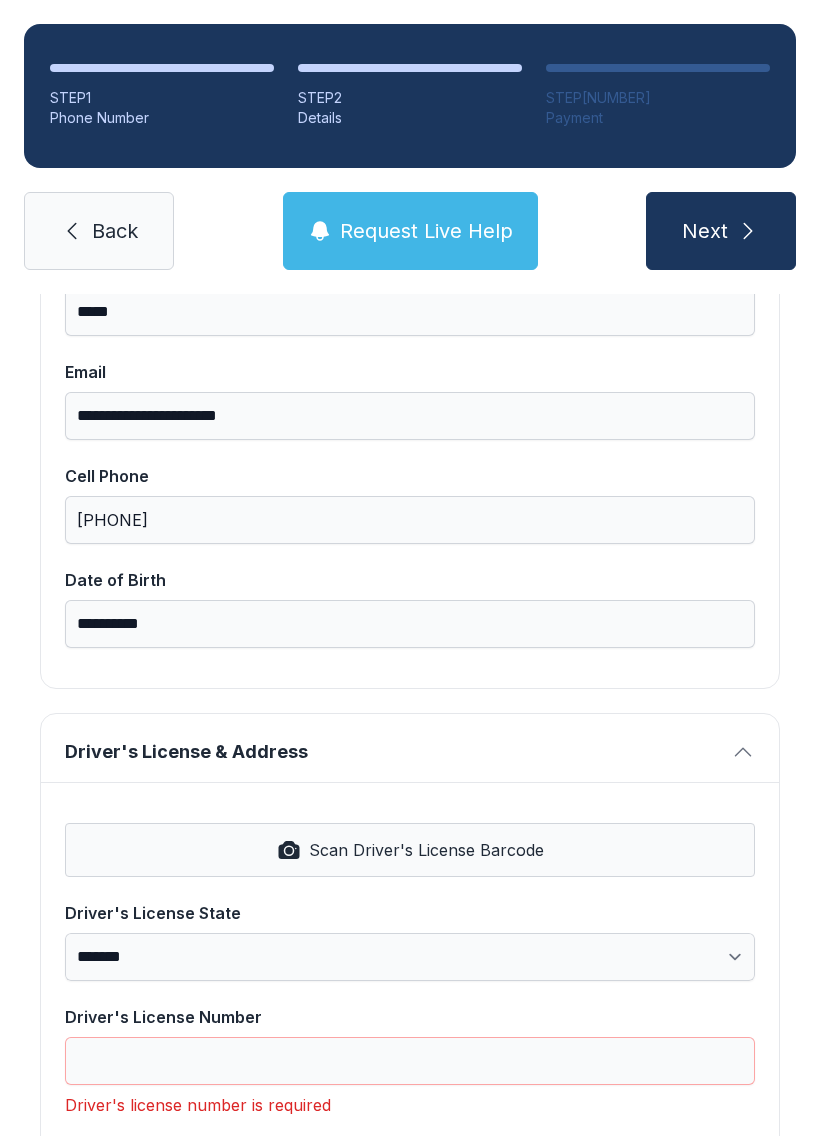 scroll, scrollTop: 368, scrollLeft: 0, axis: vertical 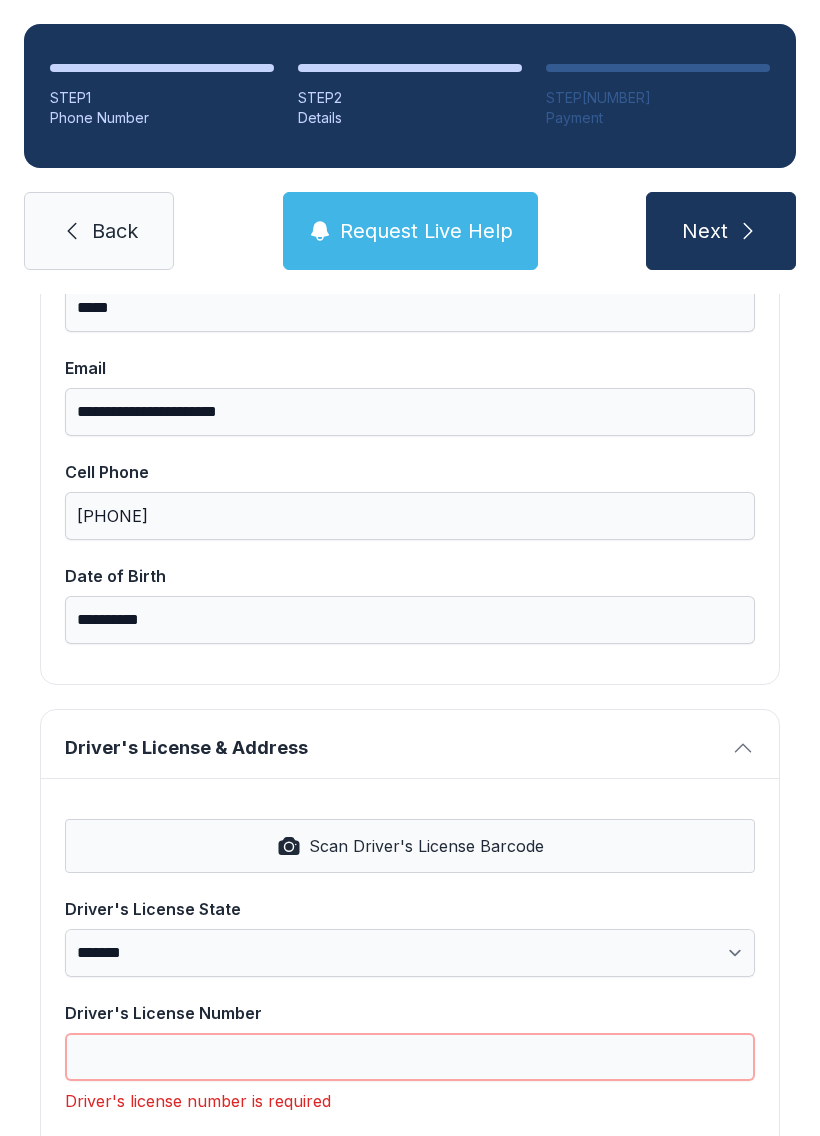 click on "Driver's License Number" at bounding box center [410, 1057] 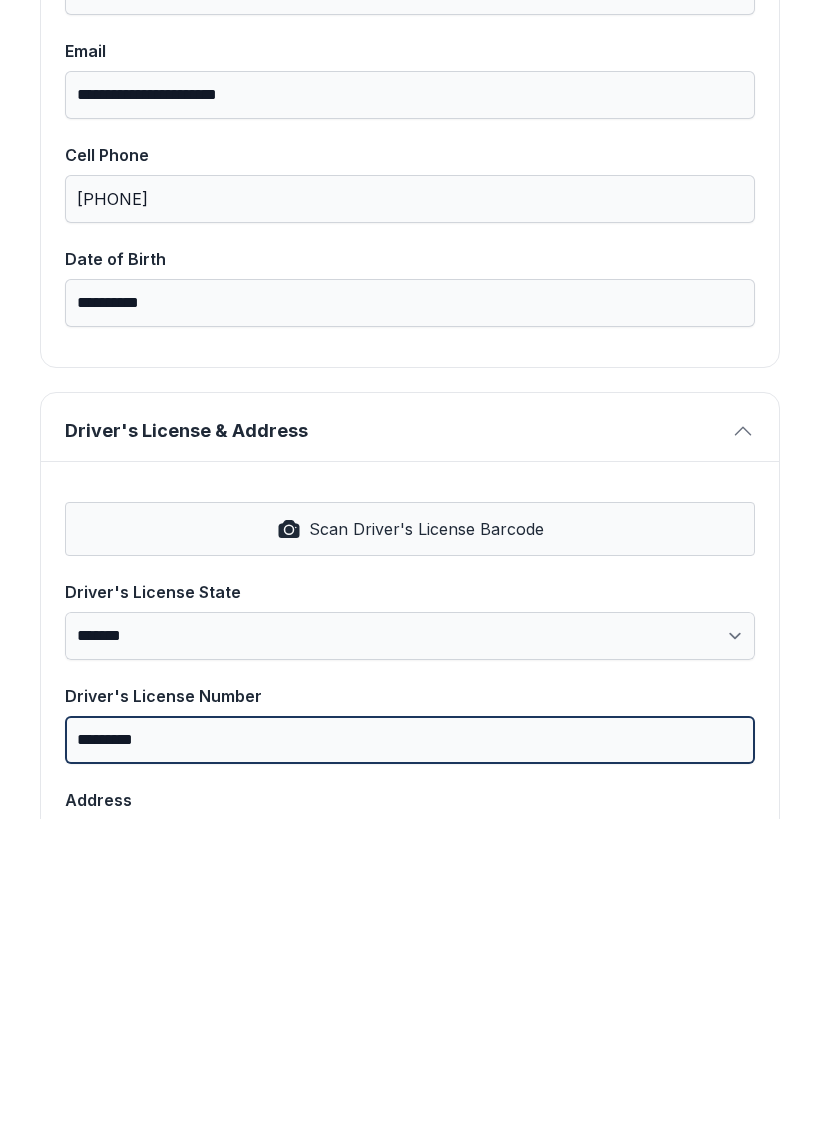 type on "*********" 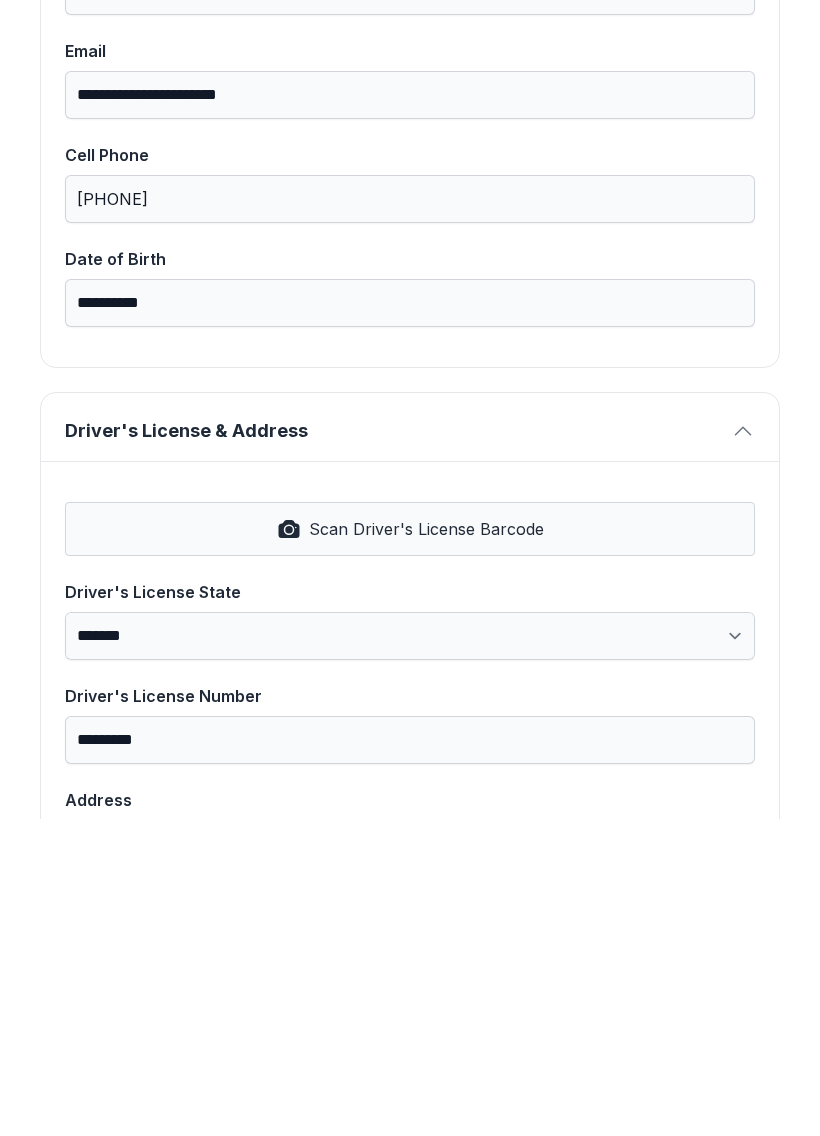 type on "*" 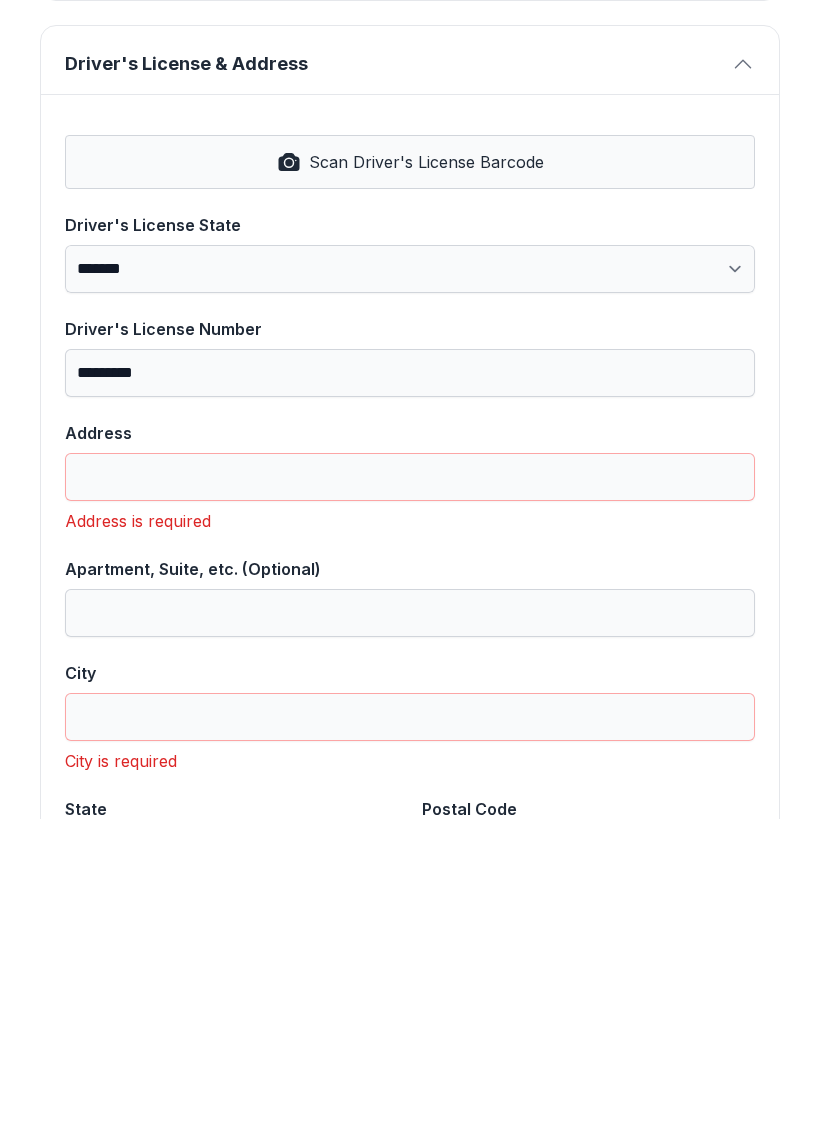 scroll, scrollTop: 739, scrollLeft: 0, axis: vertical 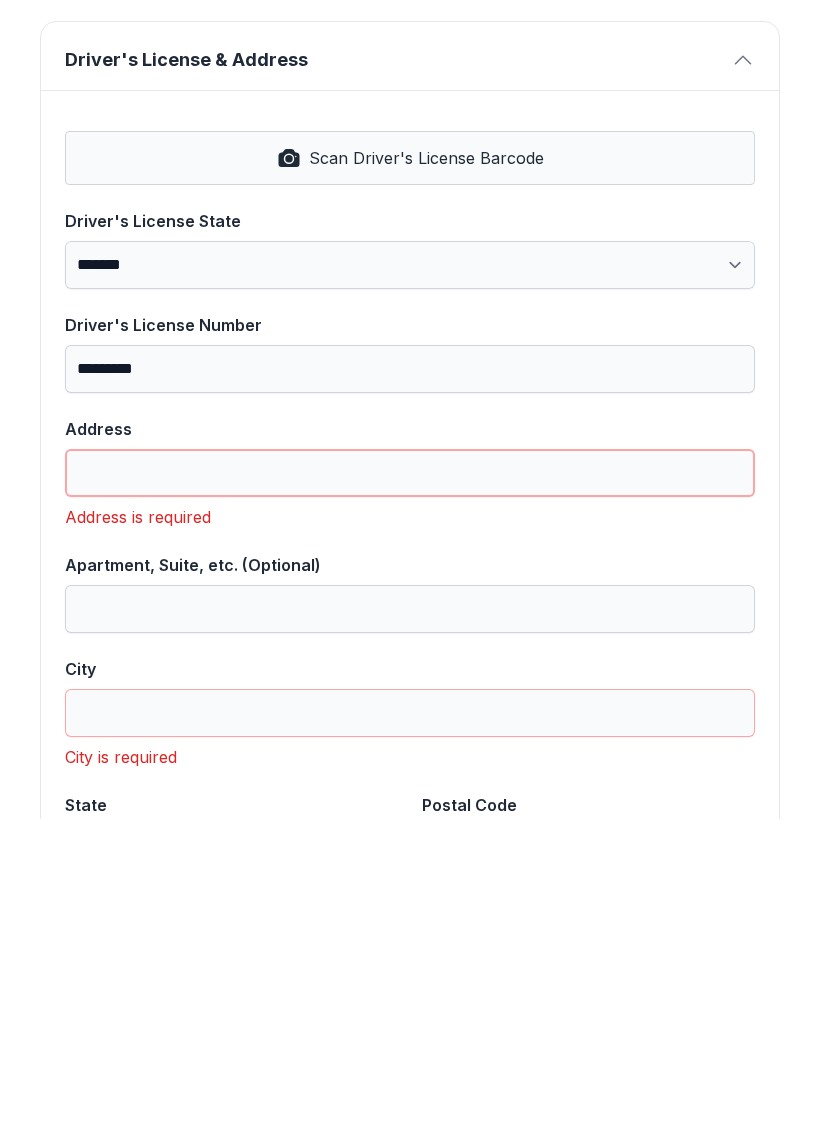 click on "Address" at bounding box center [410, 790] 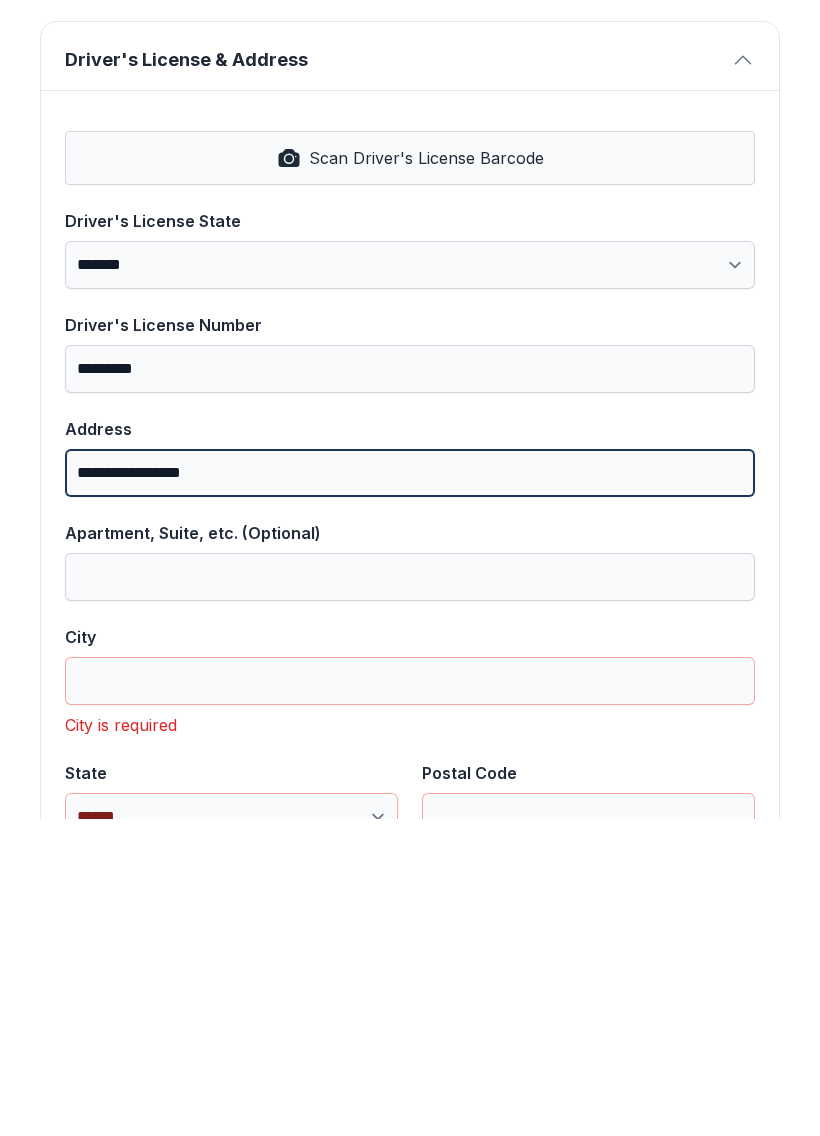 type on "**********" 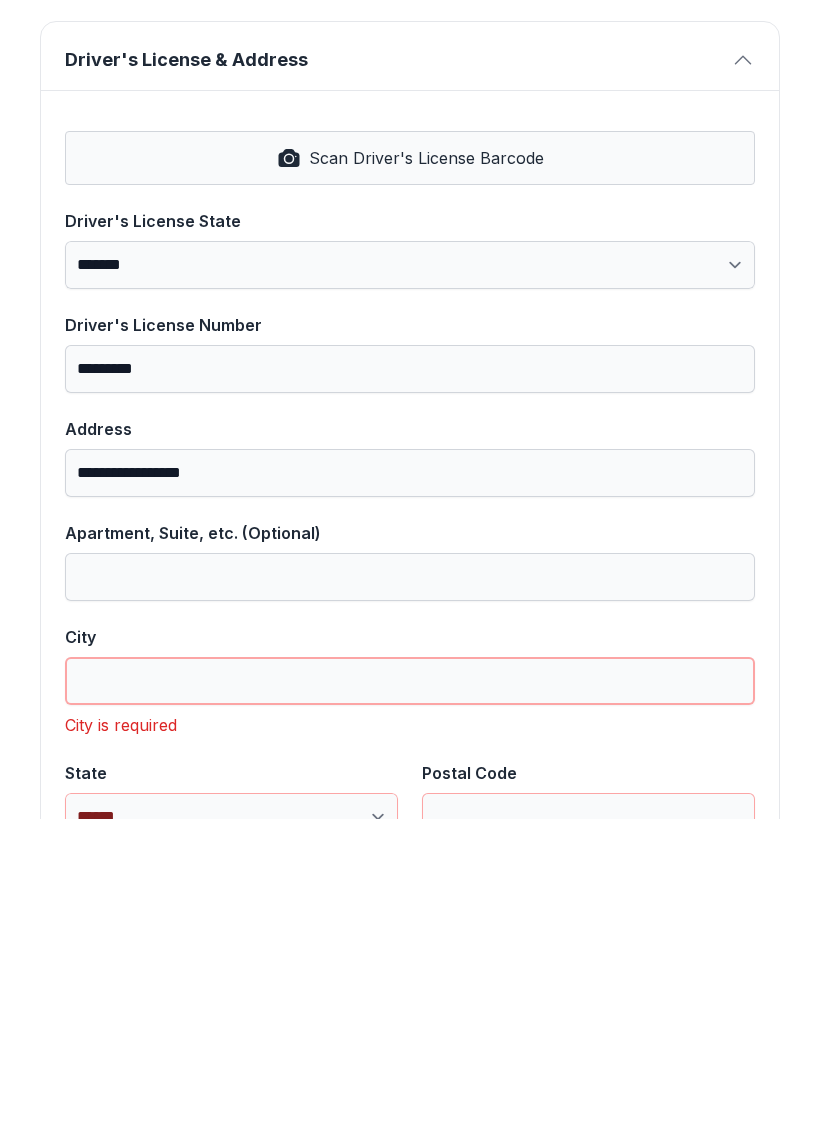 click on "City" at bounding box center (410, 998) 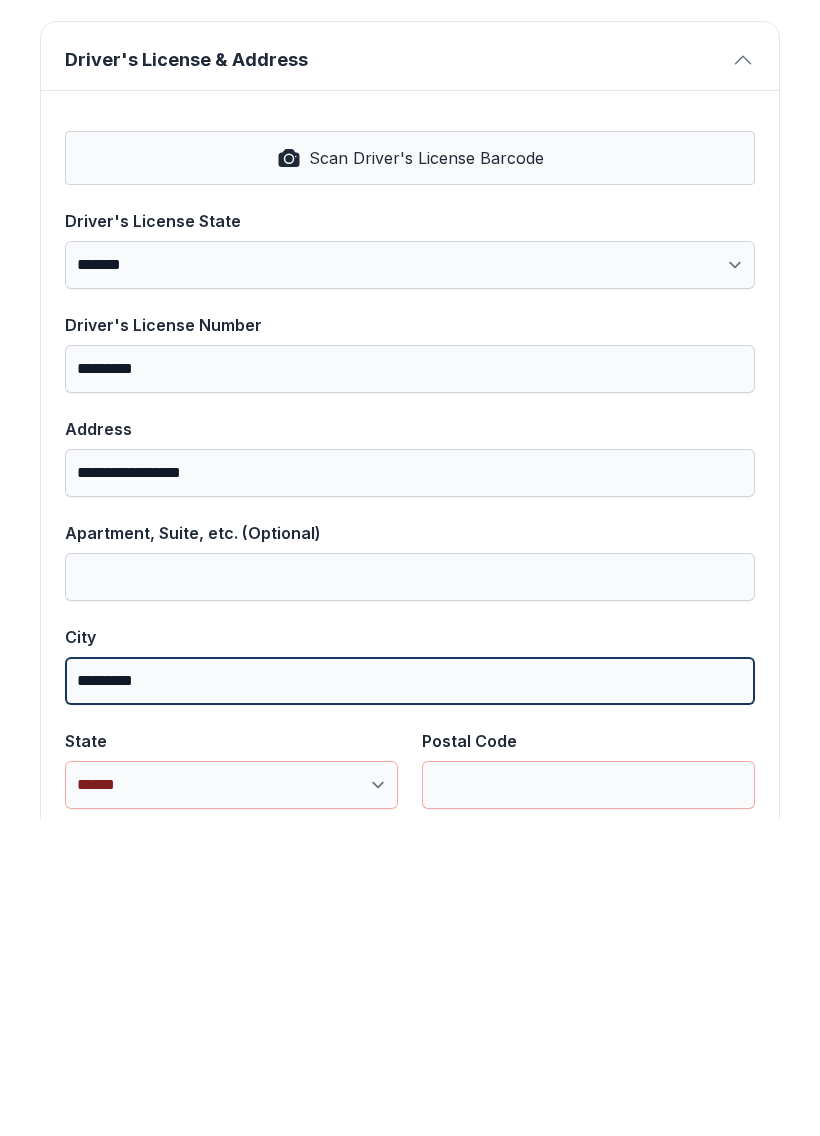 type on "*********" 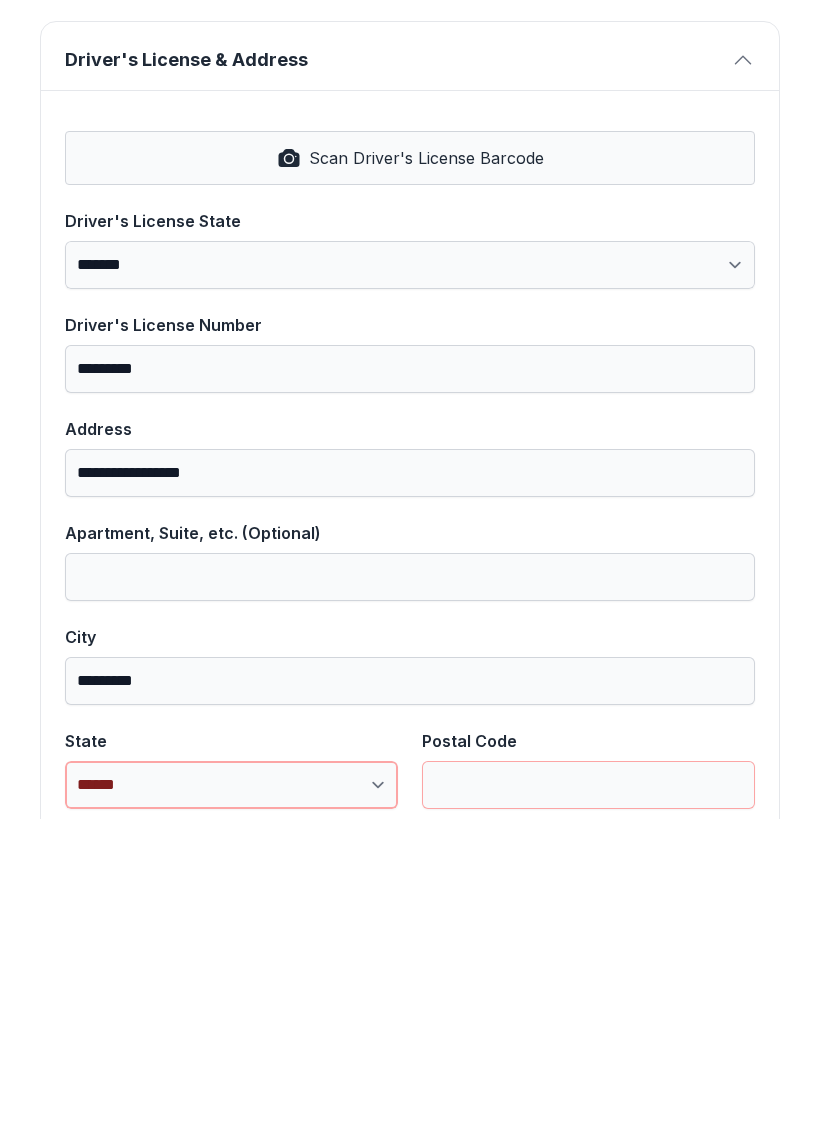click on "**********" at bounding box center (231, 1102) 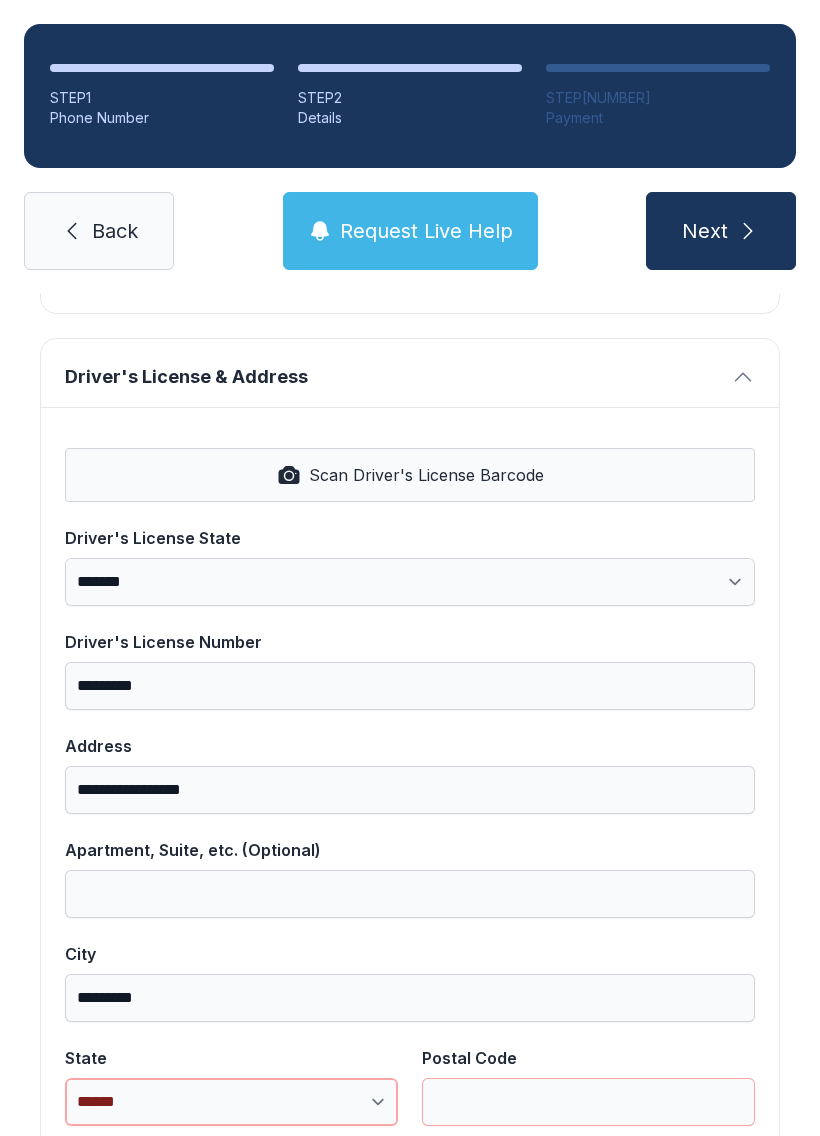 select on "**" 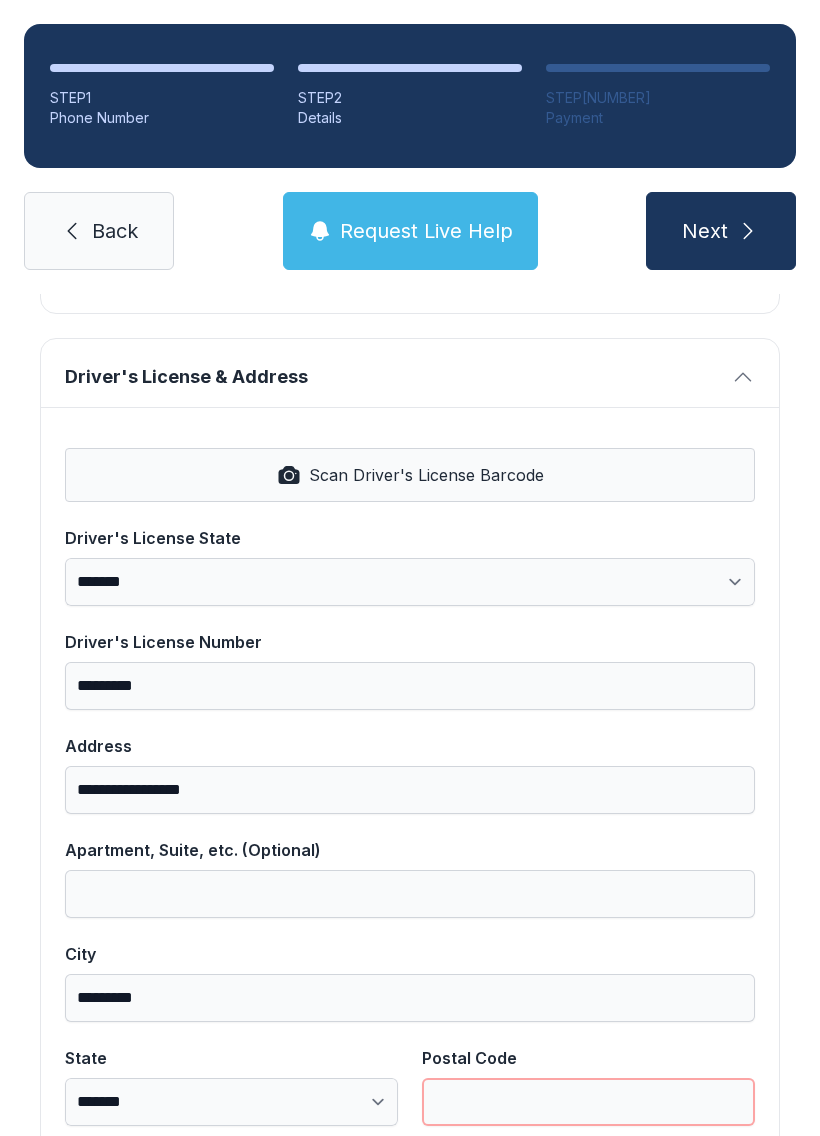 click on "Postal Code" at bounding box center (588, 1102) 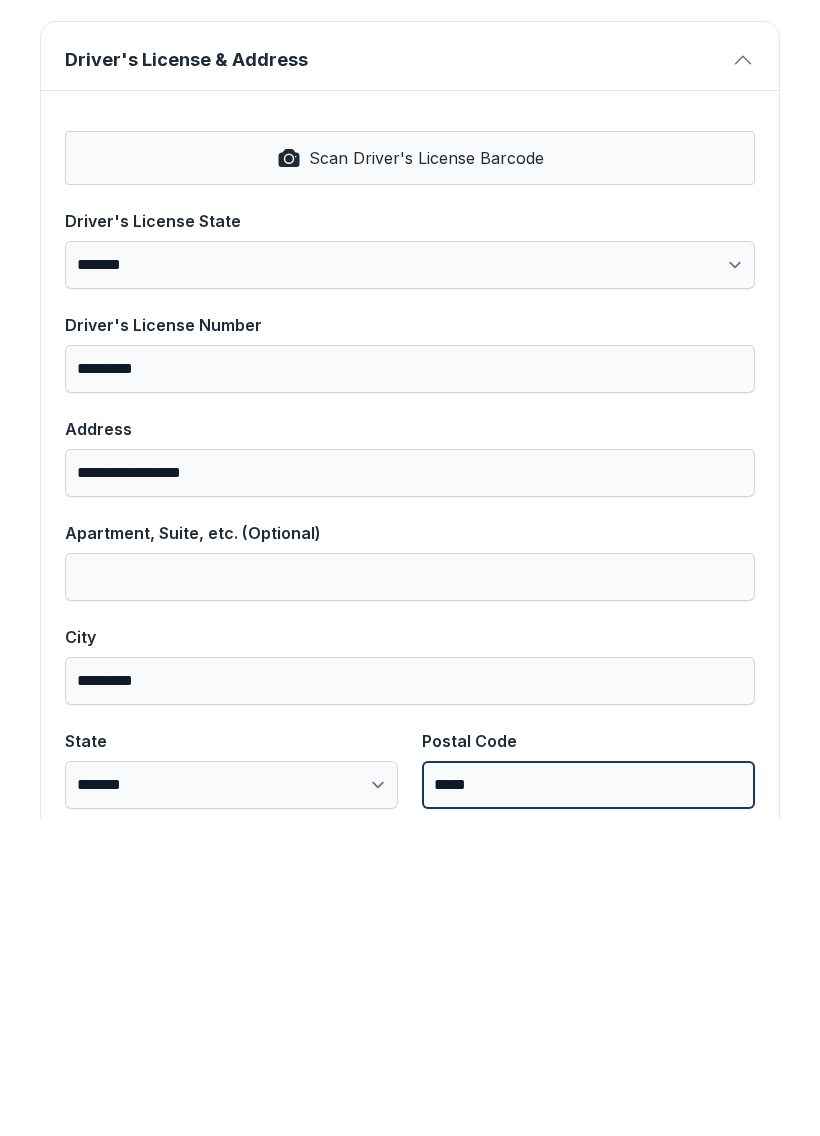 type on "*****" 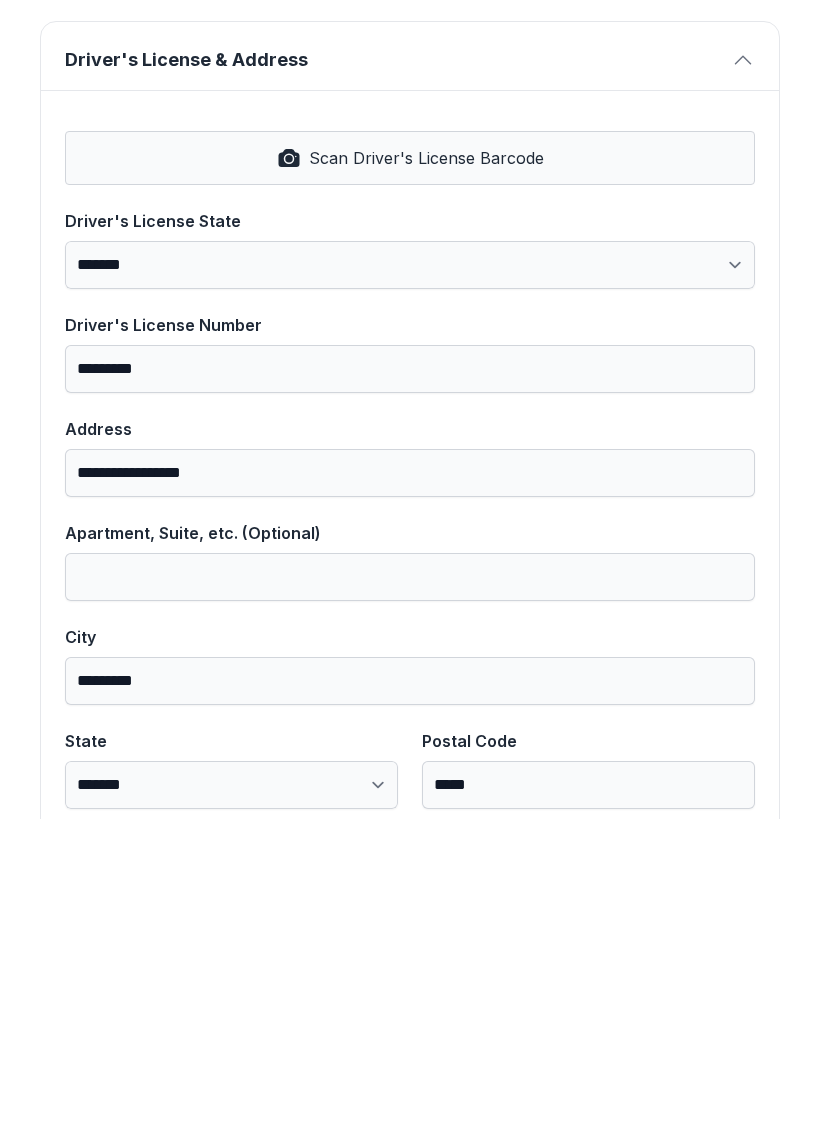 click on "Next" at bounding box center (721, 231) 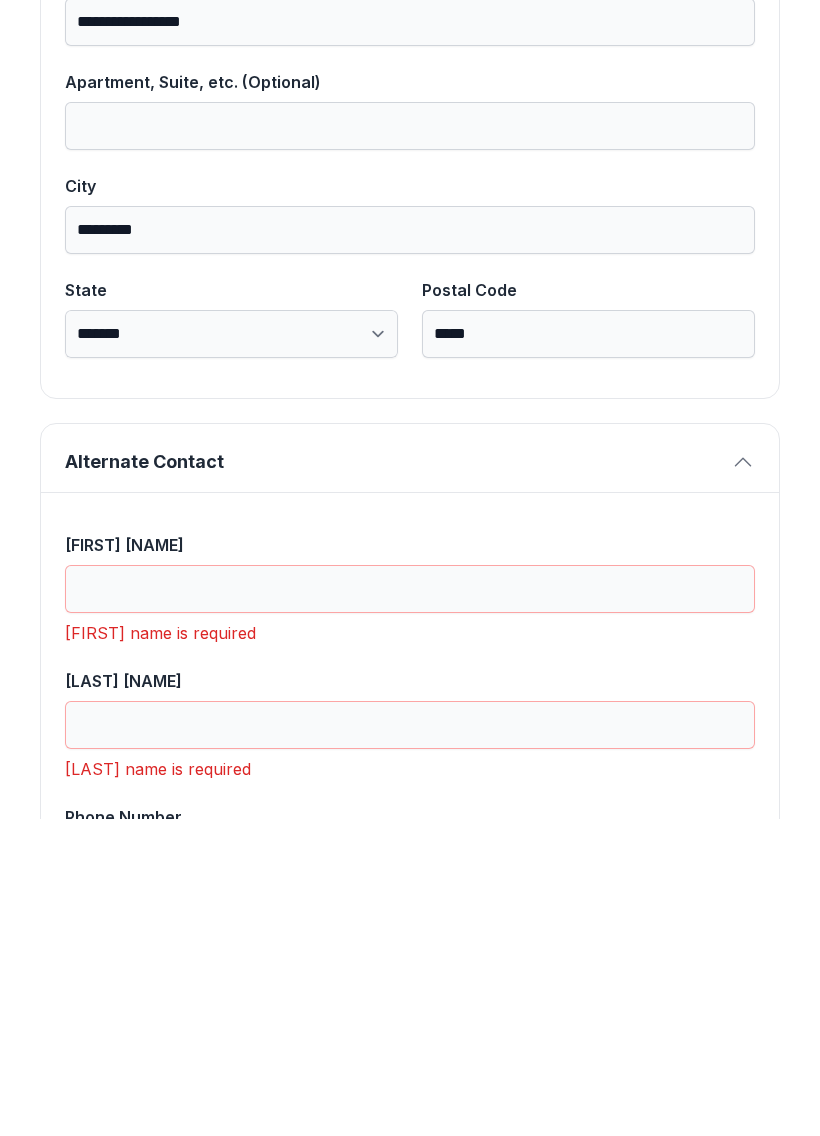 scroll, scrollTop: 1198, scrollLeft: 0, axis: vertical 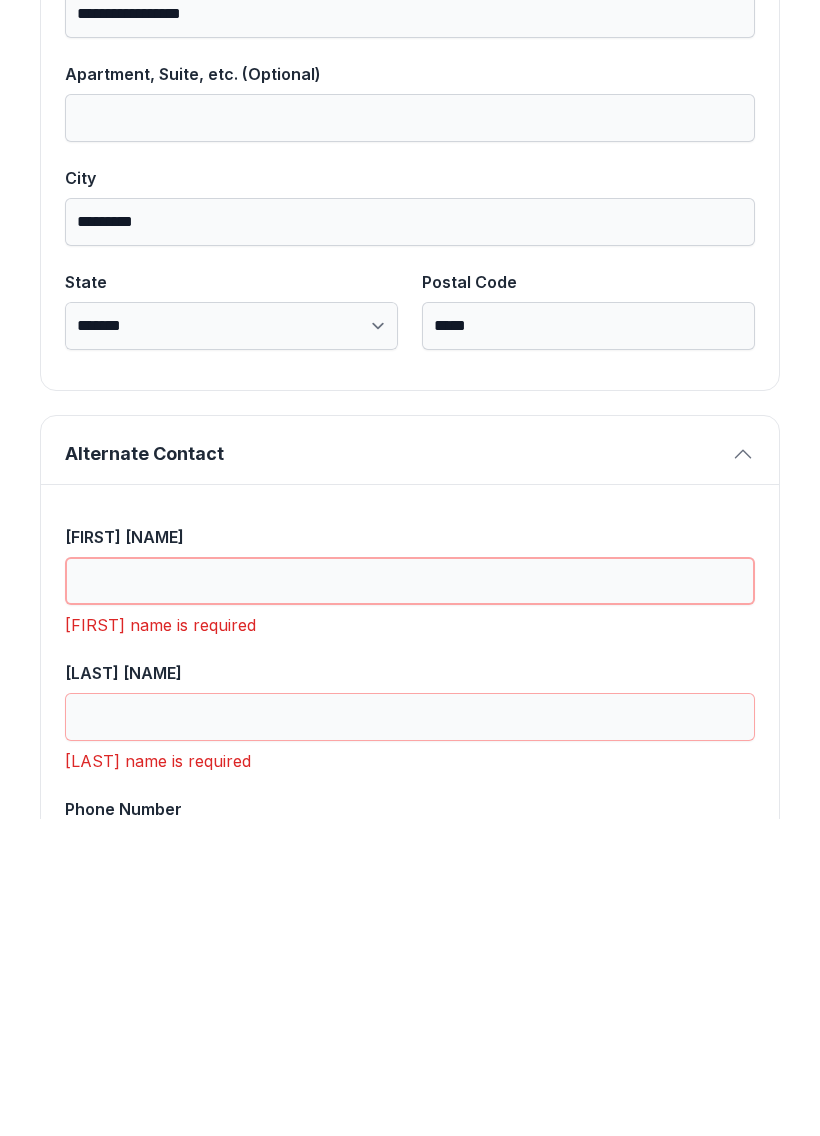 click on "[FIRST] [NAME]" at bounding box center (410, 898) 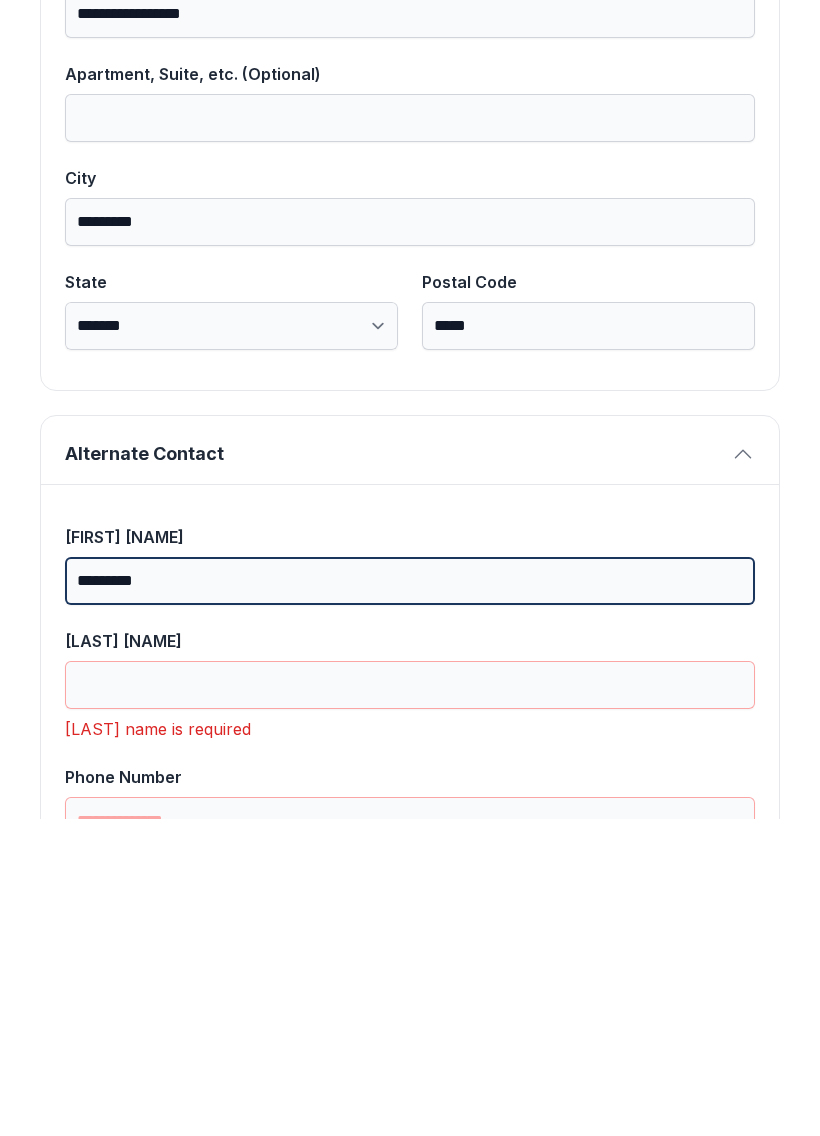 type on "*********" 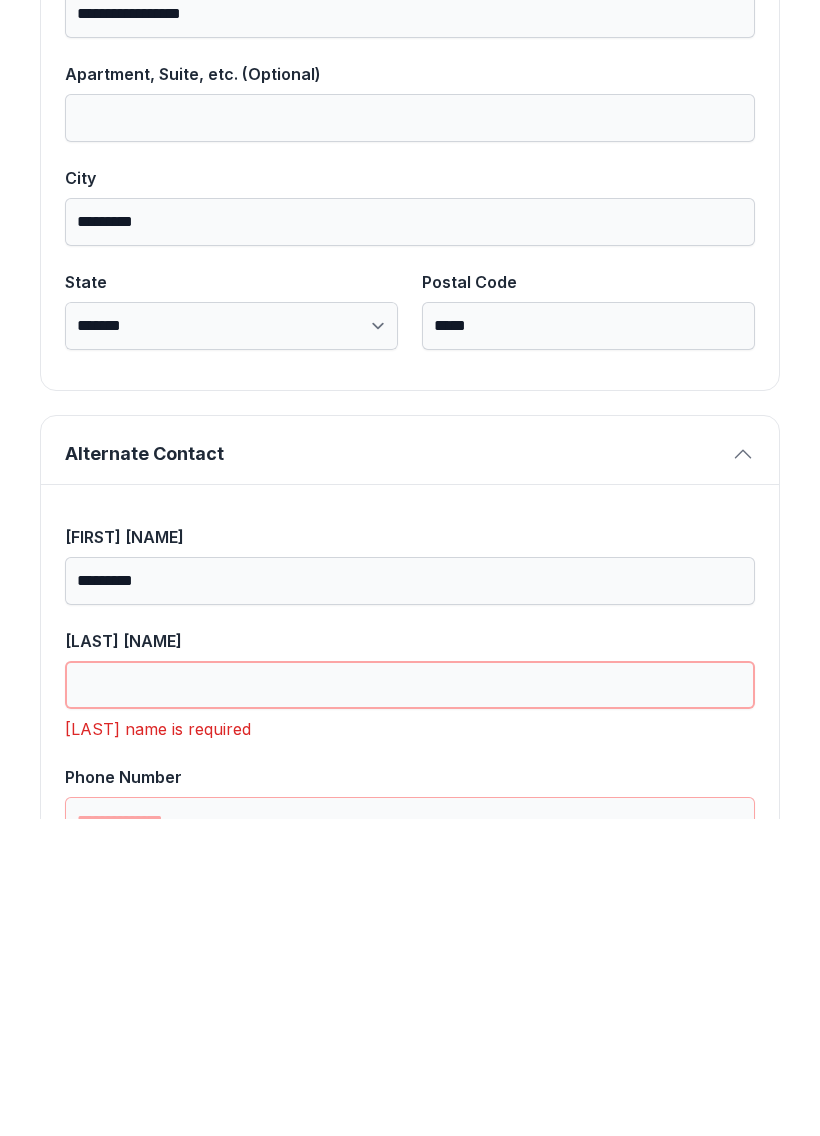 click on "[LAST] [NAME]" at bounding box center (410, 1002) 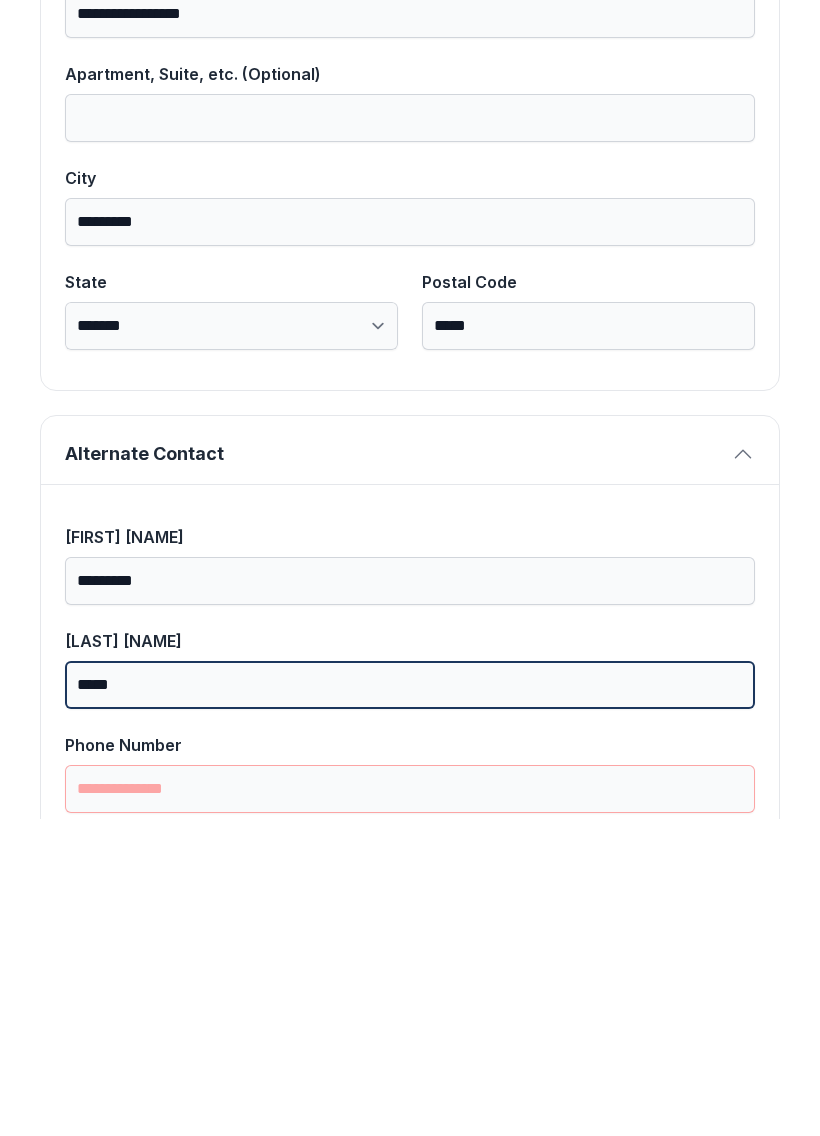 type on "*****" 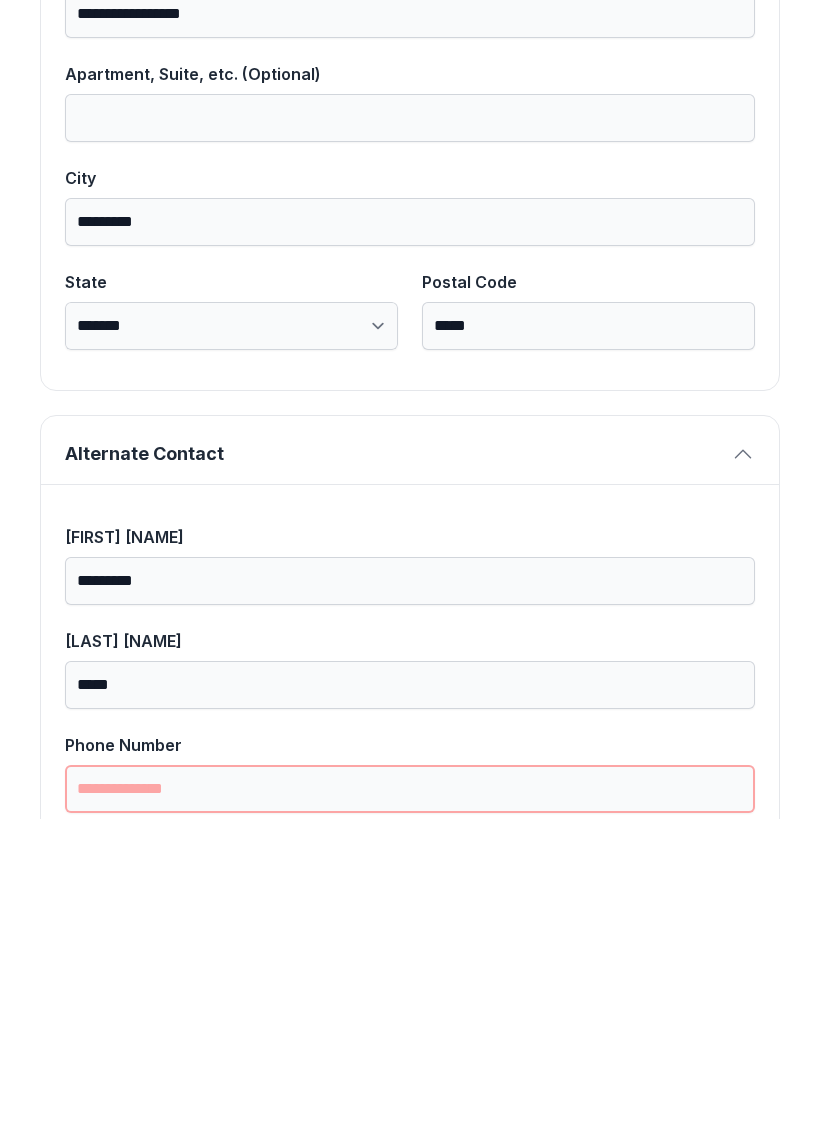 click on "Phone Number" at bounding box center [410, 1106] 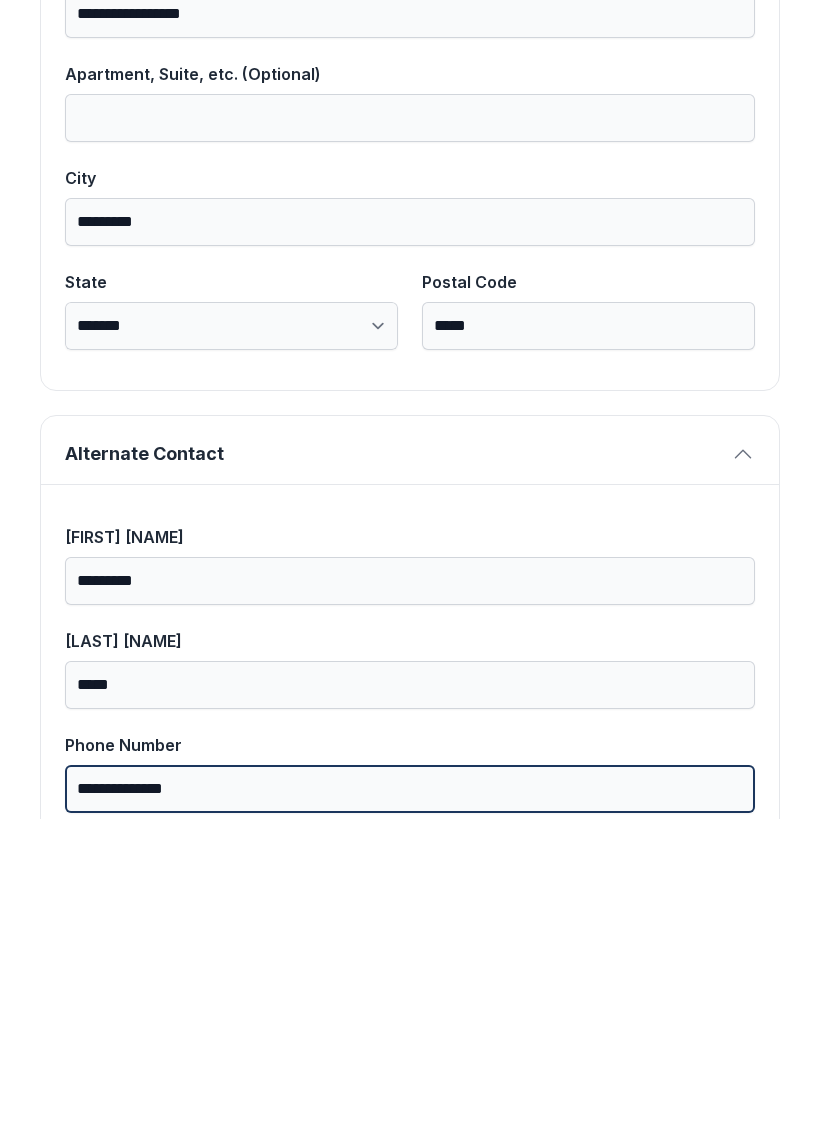 type on "**********" 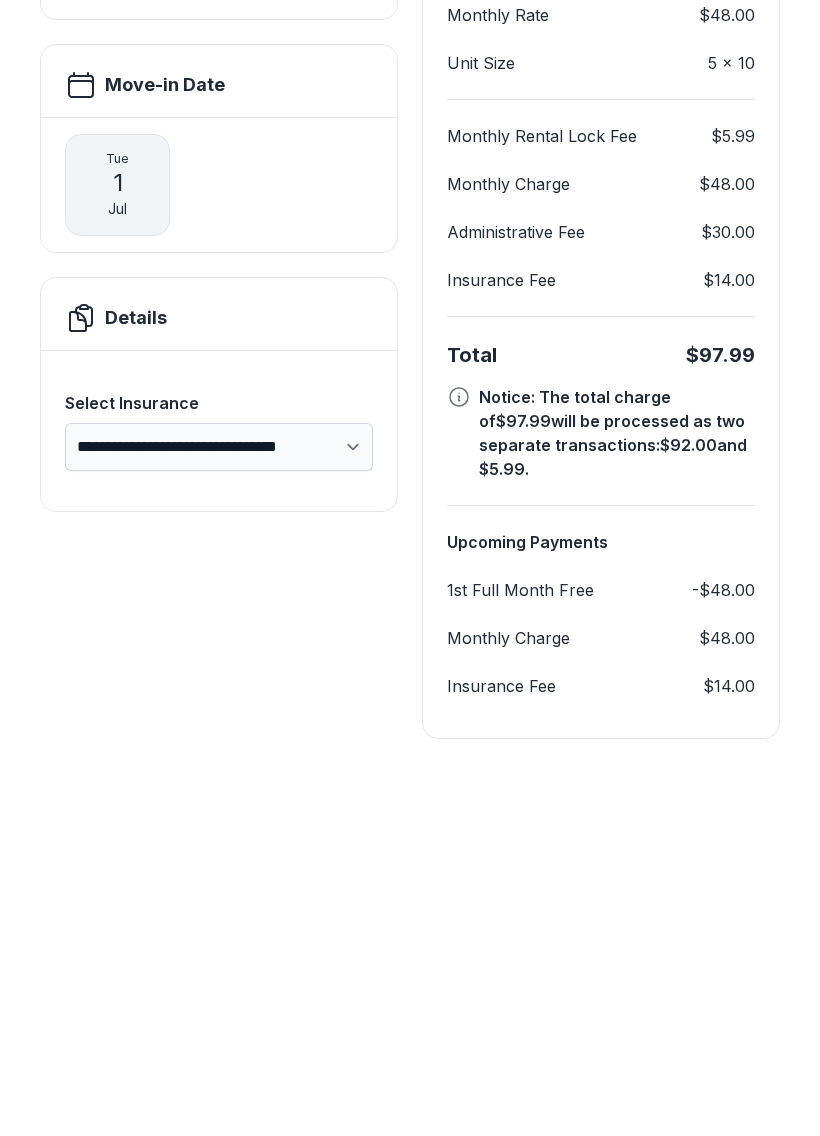 scroll, scrollTop: 180, scrollLeft: 0, axis: vertical 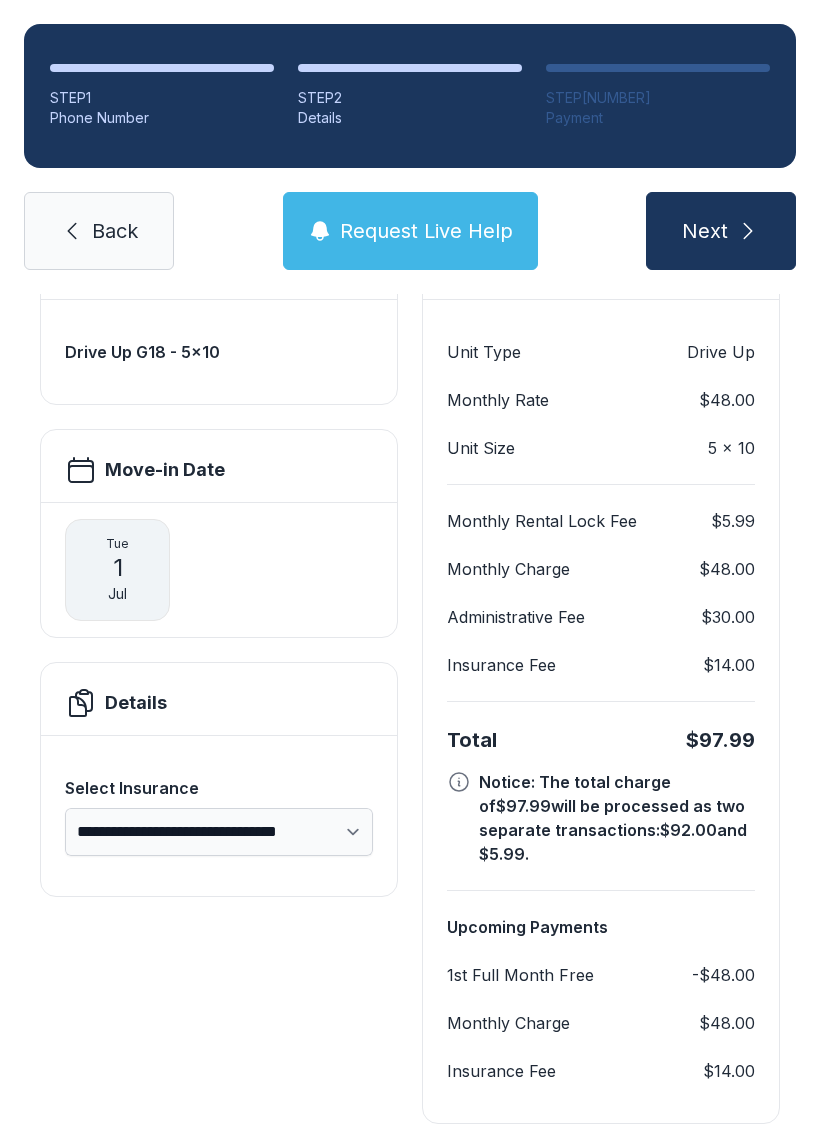 click at bounding box center (72, 231) 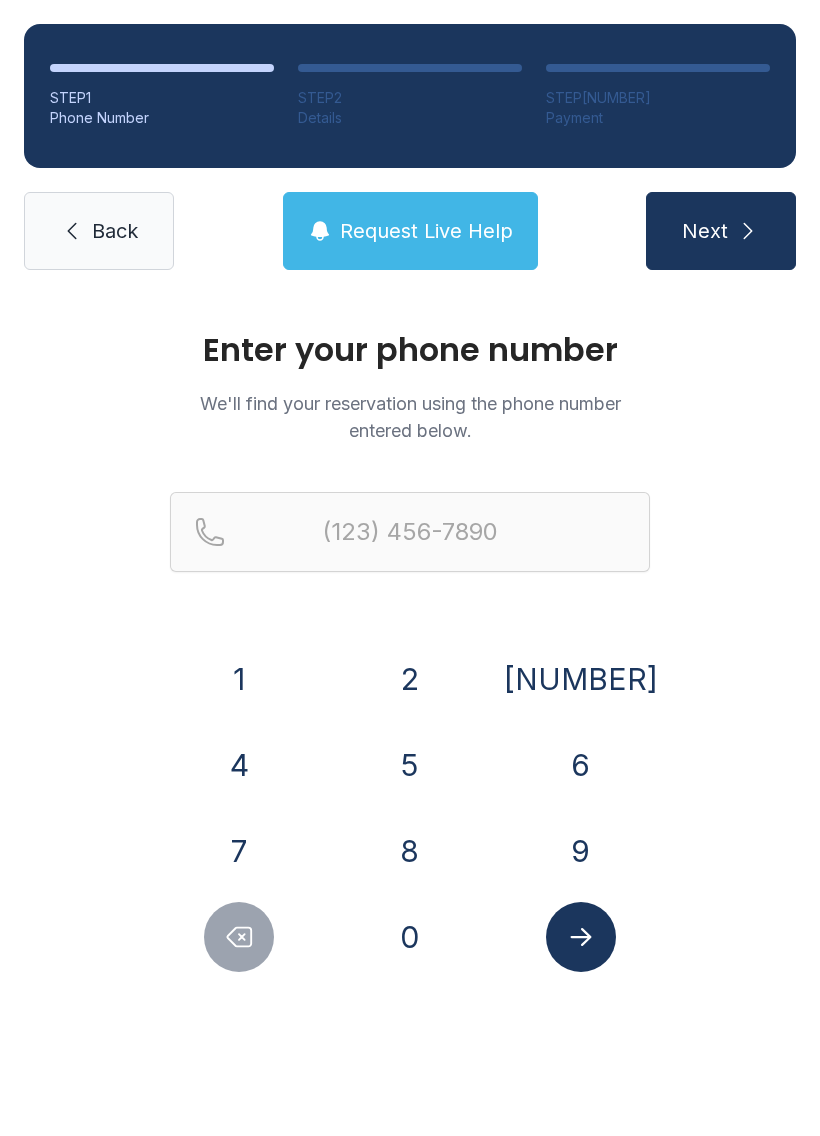 scroll, scrollTop: 0, scrollLeft: 0, axis: both 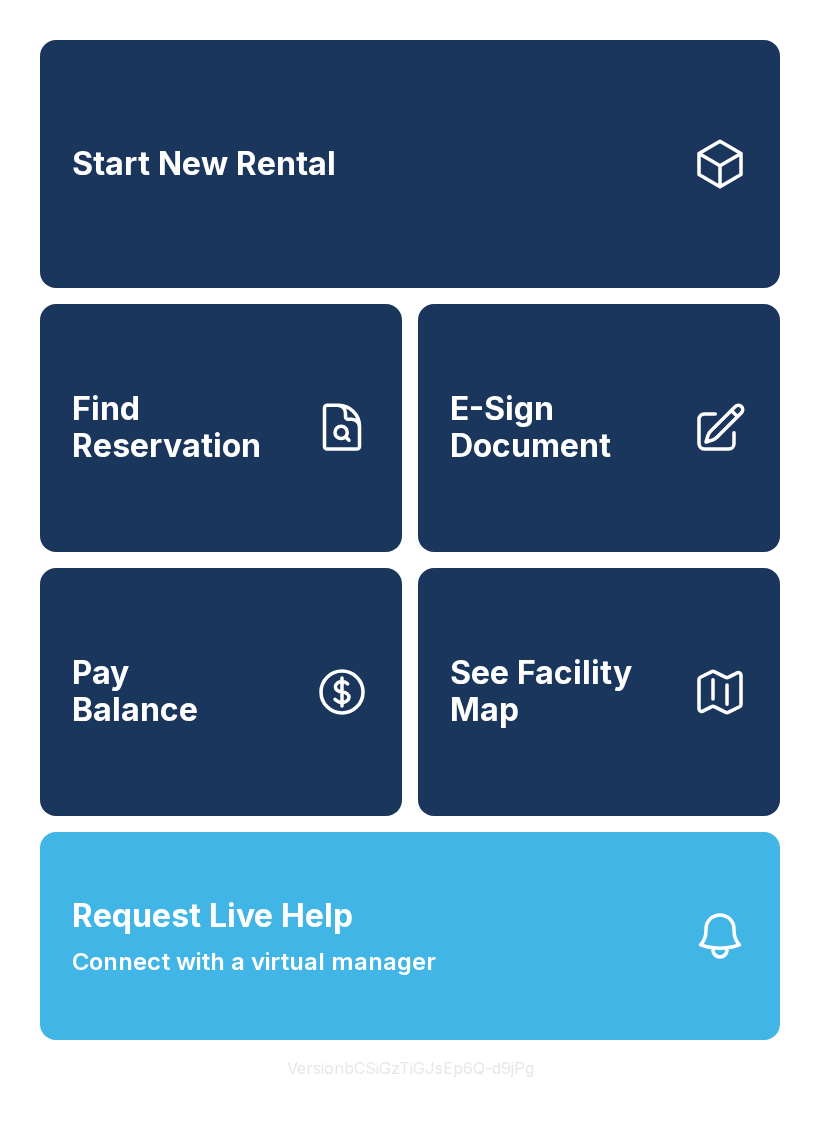 click on "E-Sign Document" at bounding box center (563, 427) 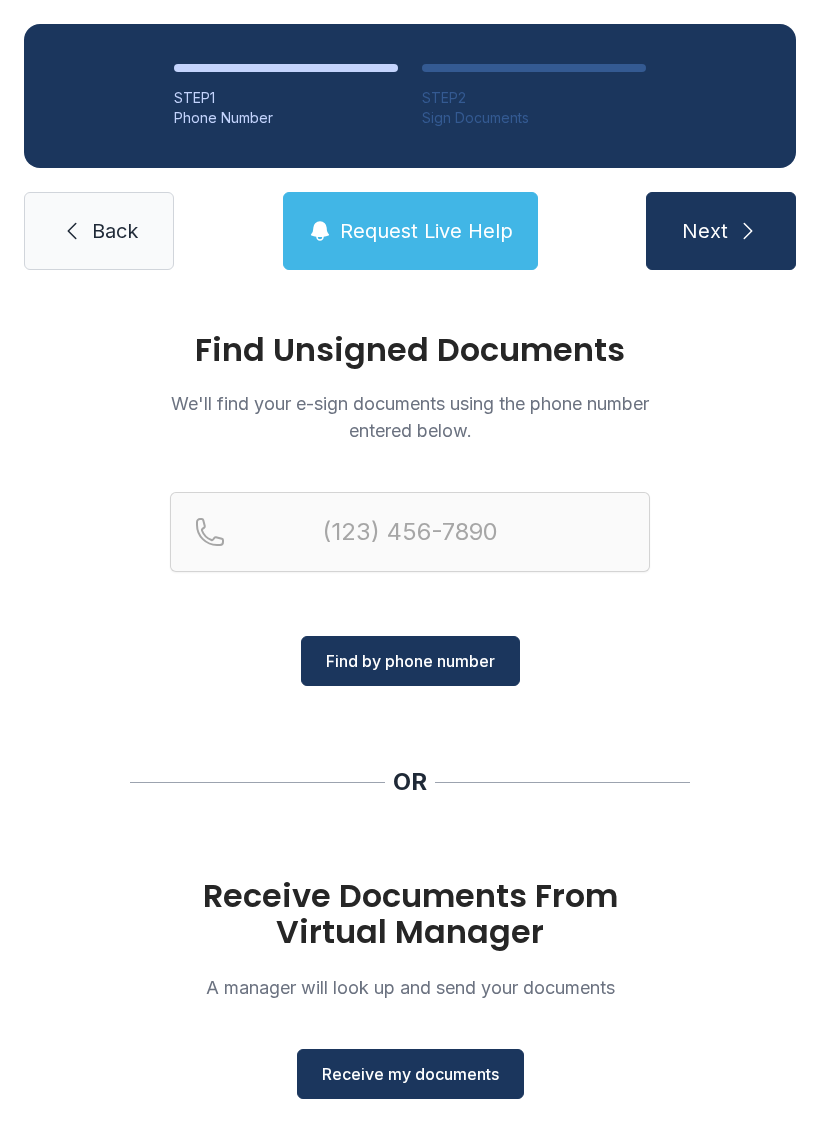 click on "Receive my documents" at bounding box center (410, 1074) 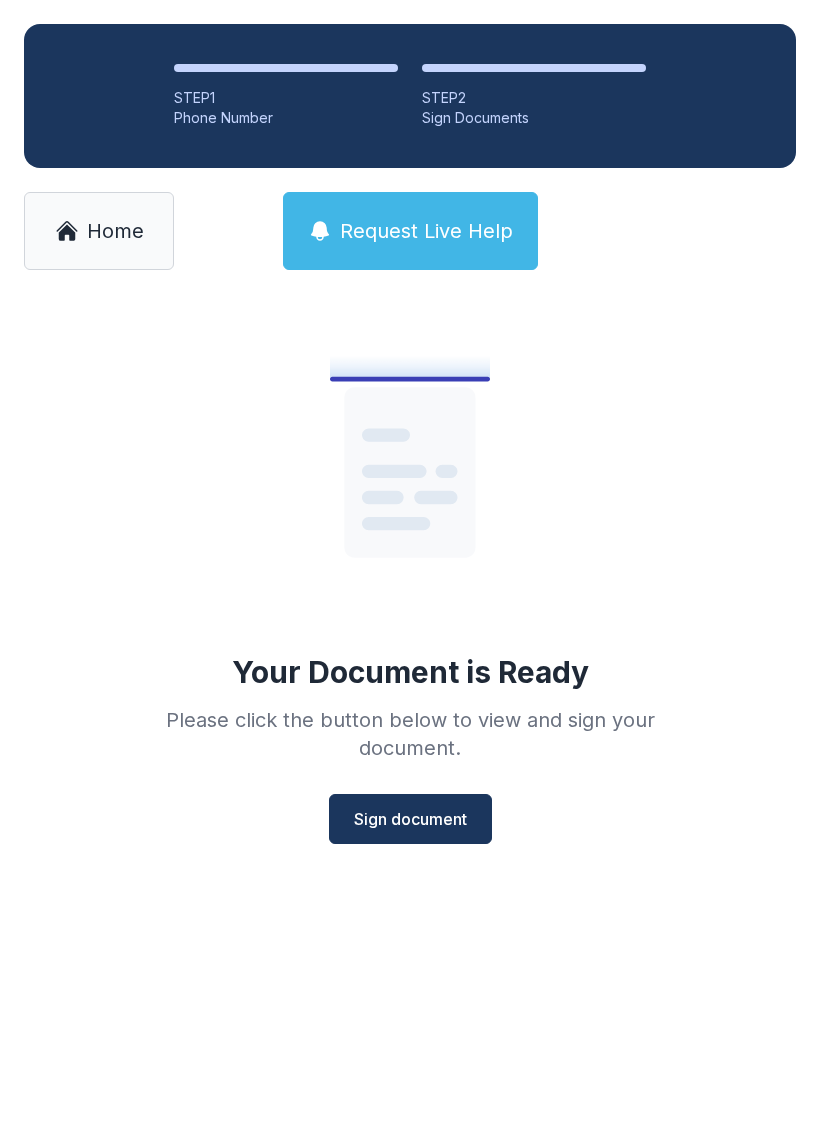 click on "Sign document" at bounding box center [410, 819] 